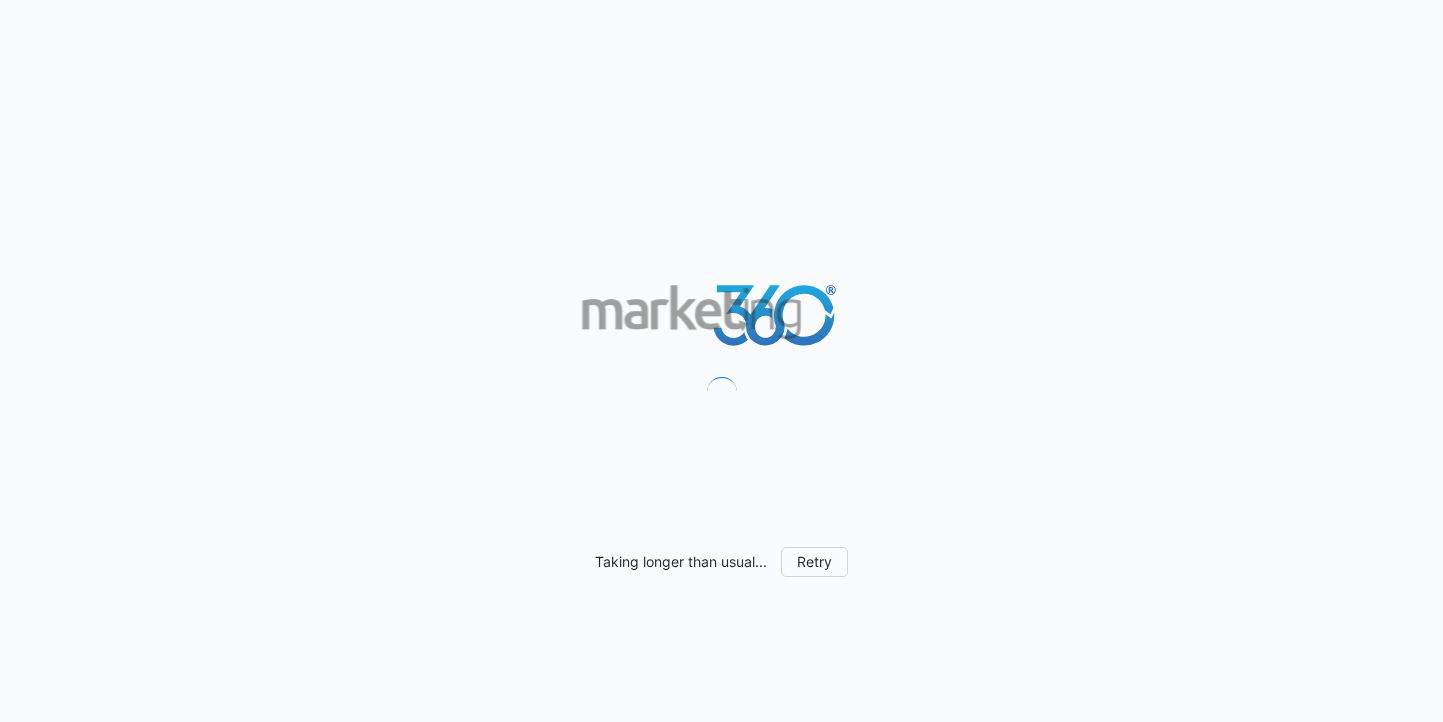 scroll, scrollTop: 0, scrollLeft: 0, axis: both 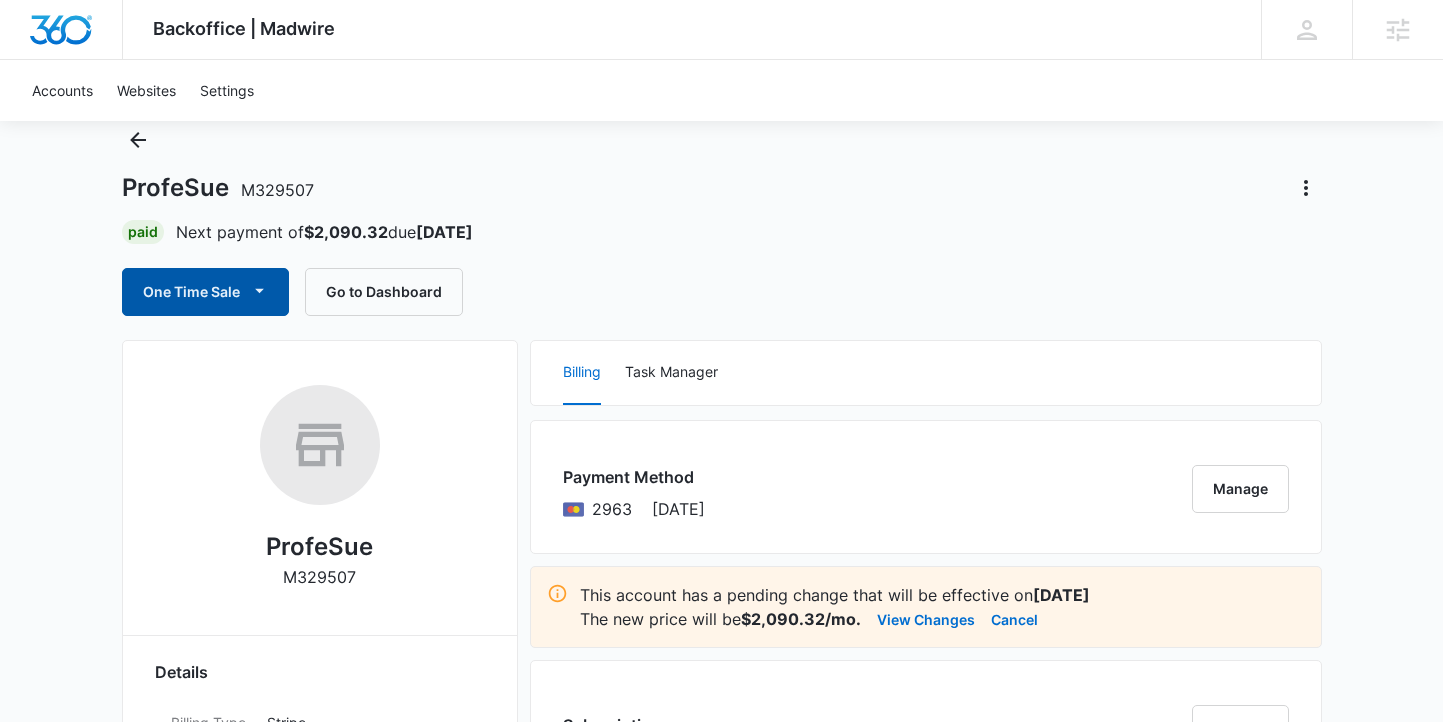 click at bounding box center [259, 290] 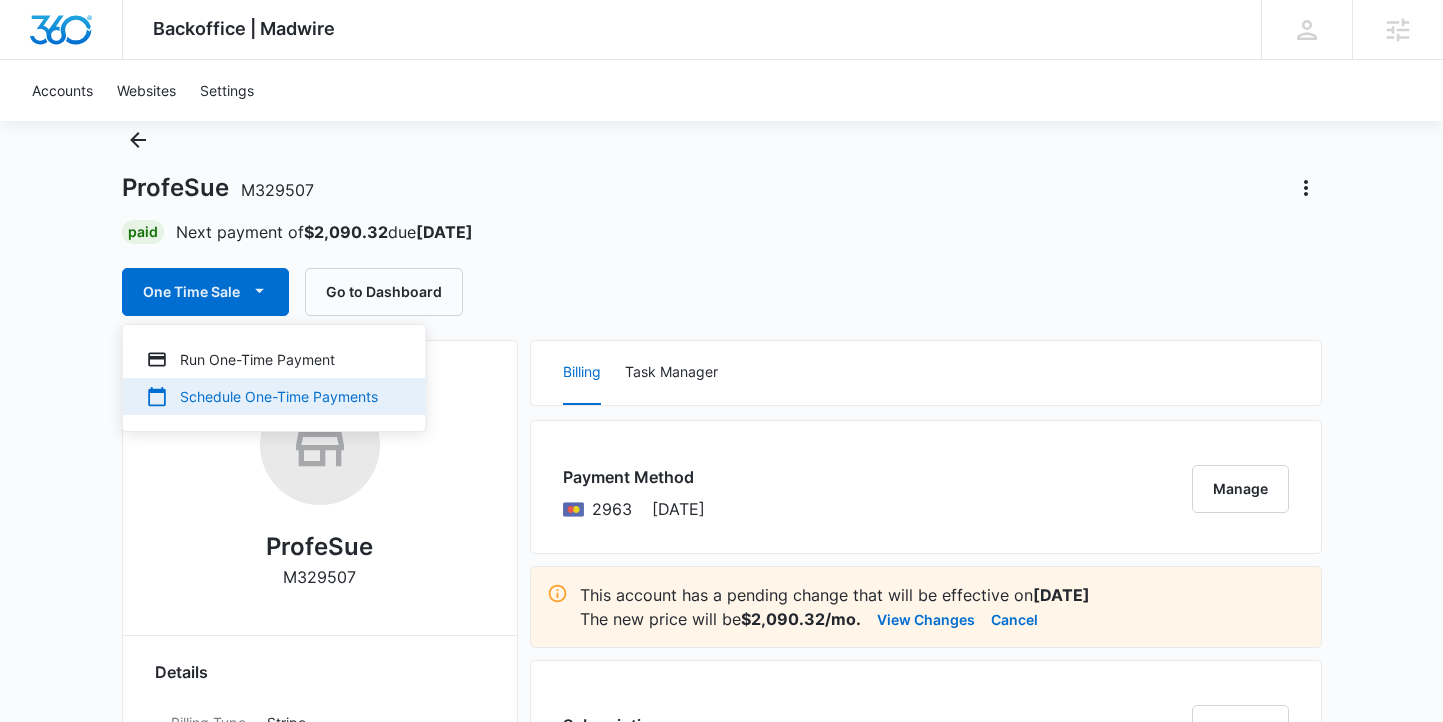 click on "Schedule One-Time Payments" at bounding box center [262, 359] 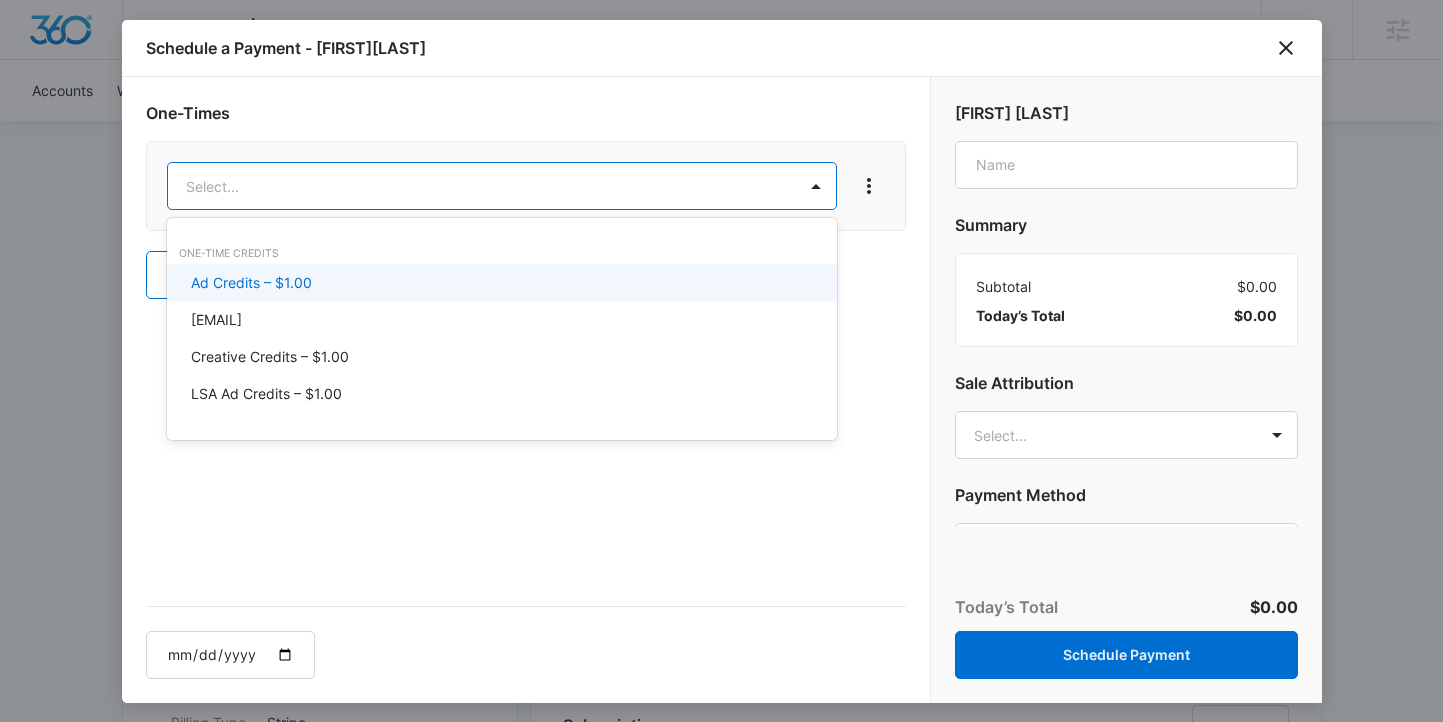 click on "Backoffice | Madwire Apps Settings [FIRST] [LAST] [FIRST].[LAST]@[DOMAIN].com My Profile Notifications Support Logout Terms & Conditions &nbsp; • &nbsp; Privacy Policy Agencies Accounts Websites Settings Profe[NAME] M[NUMBER] Paid Next payment of $[PRICE] due [DATE] One Time Sale Go to Dashboard Profe[NAME] M[NUMBER] Details Billing Type Stripe Billing Contact [FIRST] [LAST] [EMAIL] [PHONE] Billing Address [NUMBER] [STREET] [CITY] , [STATE] &nbsp; [POSTAL CODE] US Local Time [TIME] ( [TIMEZONE] ) Industry [INDUSTRY] [DATE] ( [DURATION] ) Last Active - Lead Source - Partner - Stripe ID [ID] Collection Method Charge Automatically Team Members [FIRST] [LAST] [ROLE] [EMAIL] [FIRST] [LAST] [ROLE] [EMAIL] [FIRST] [LAST] [ROLE] [EMAIL] [FIRST] [LAST] [ROLE] [EMAIL] [FIRST] [LAST] [ROLE] [EMAIL] Billing Task Manager [NUMBER] Manage" at bounding box center (721, 1520) 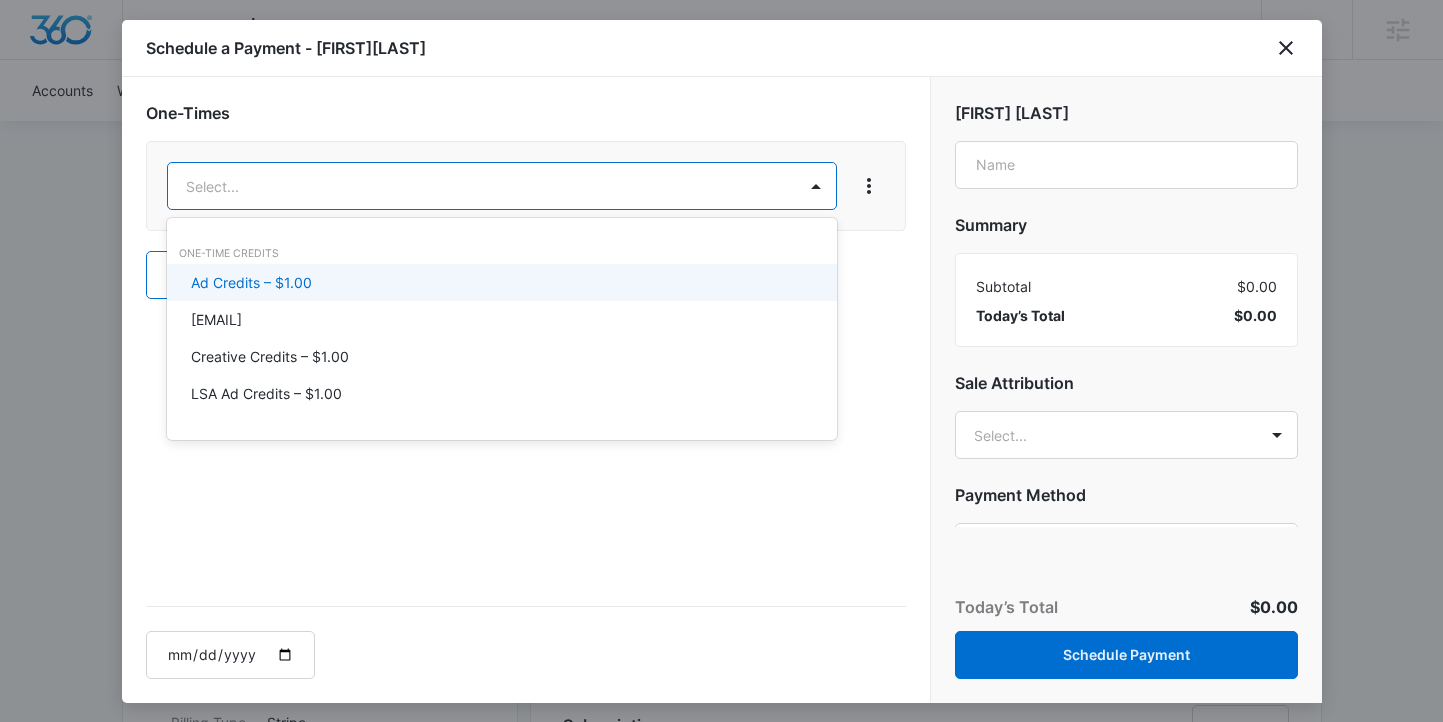 click on "Ad Credits – $1.00" at bounding box center (502, 282) 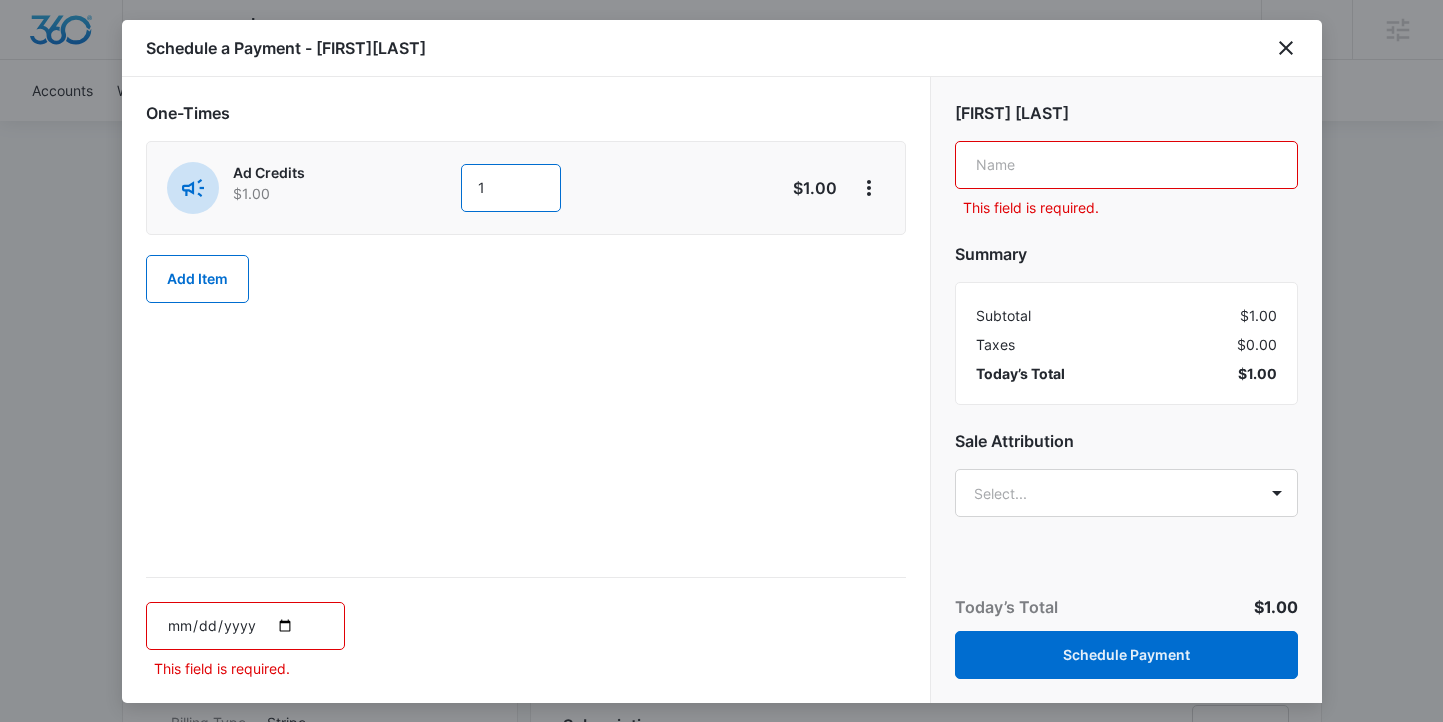 click on "1" at bounding box center [511, 188] 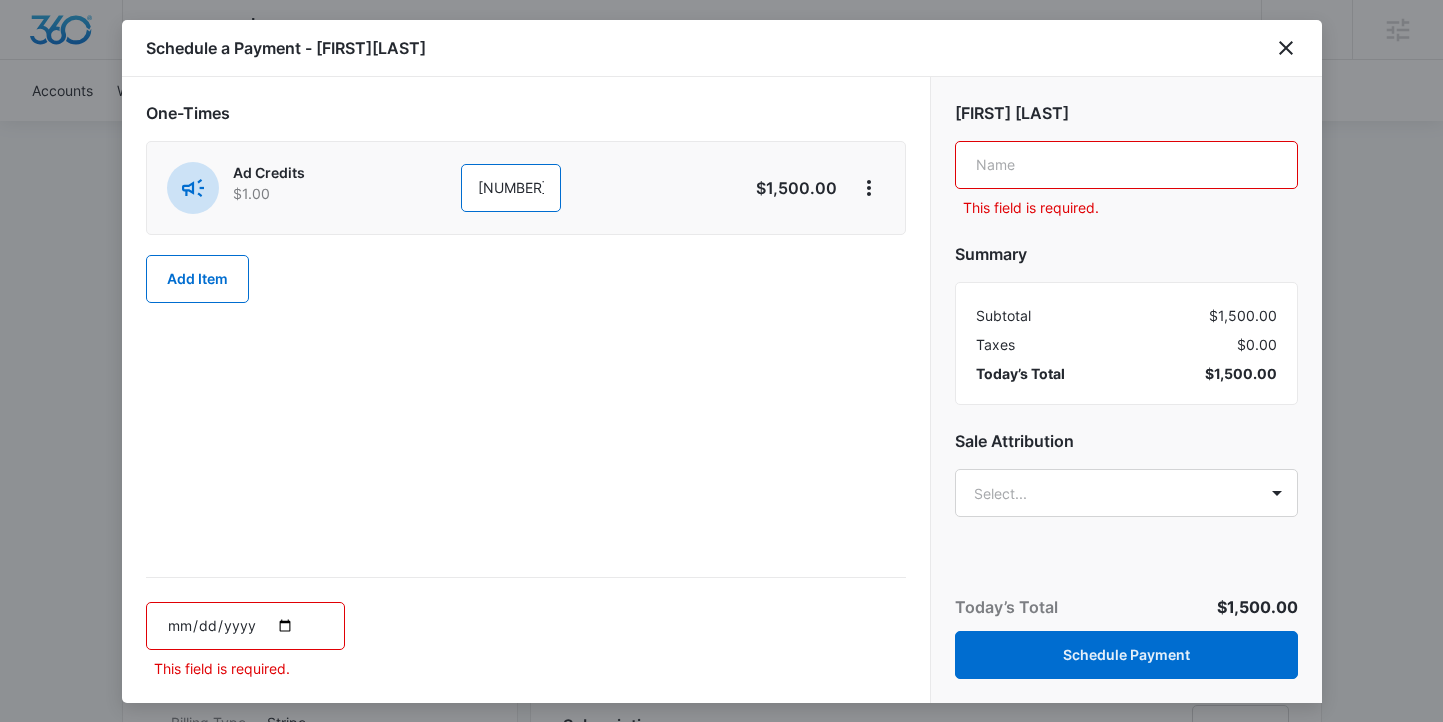 type on "[NUMBER]" 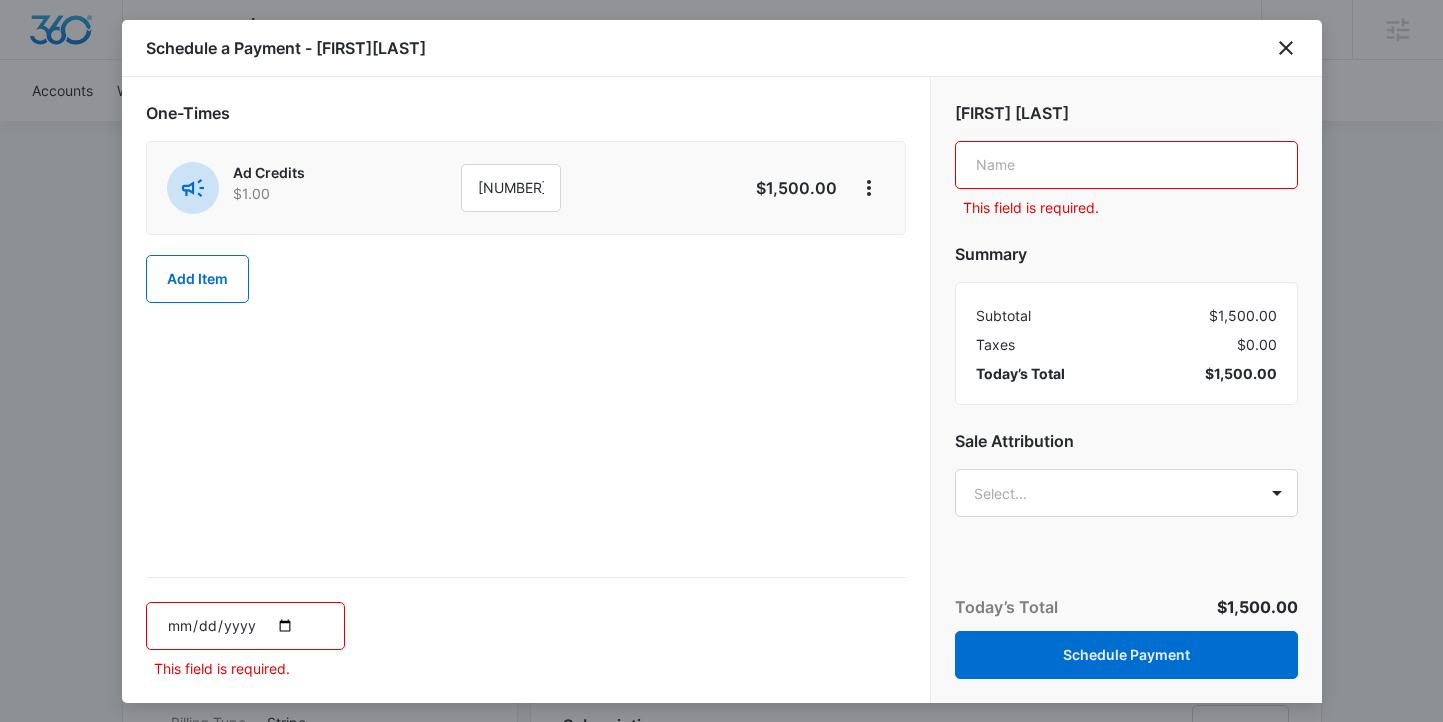 click at bounding box center [1126, 165] 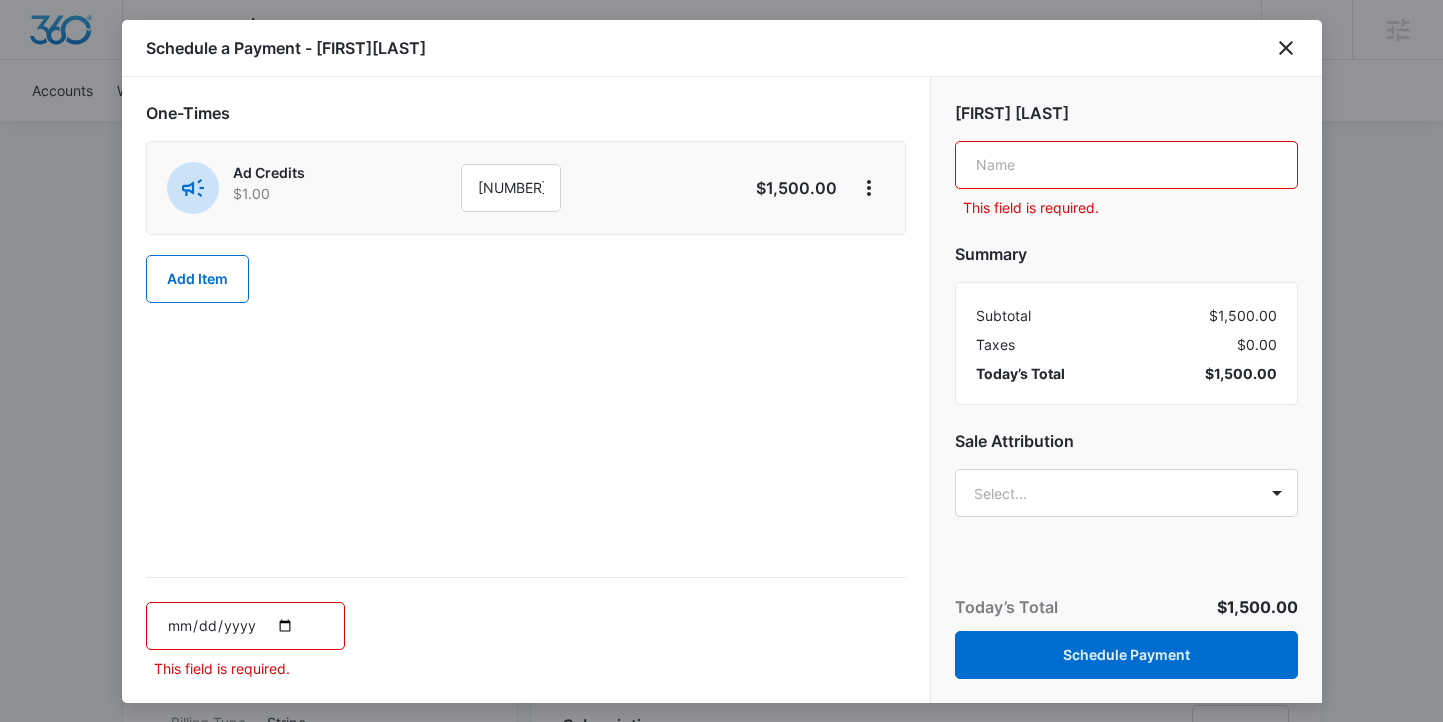 click at bounding box center (245, 626) 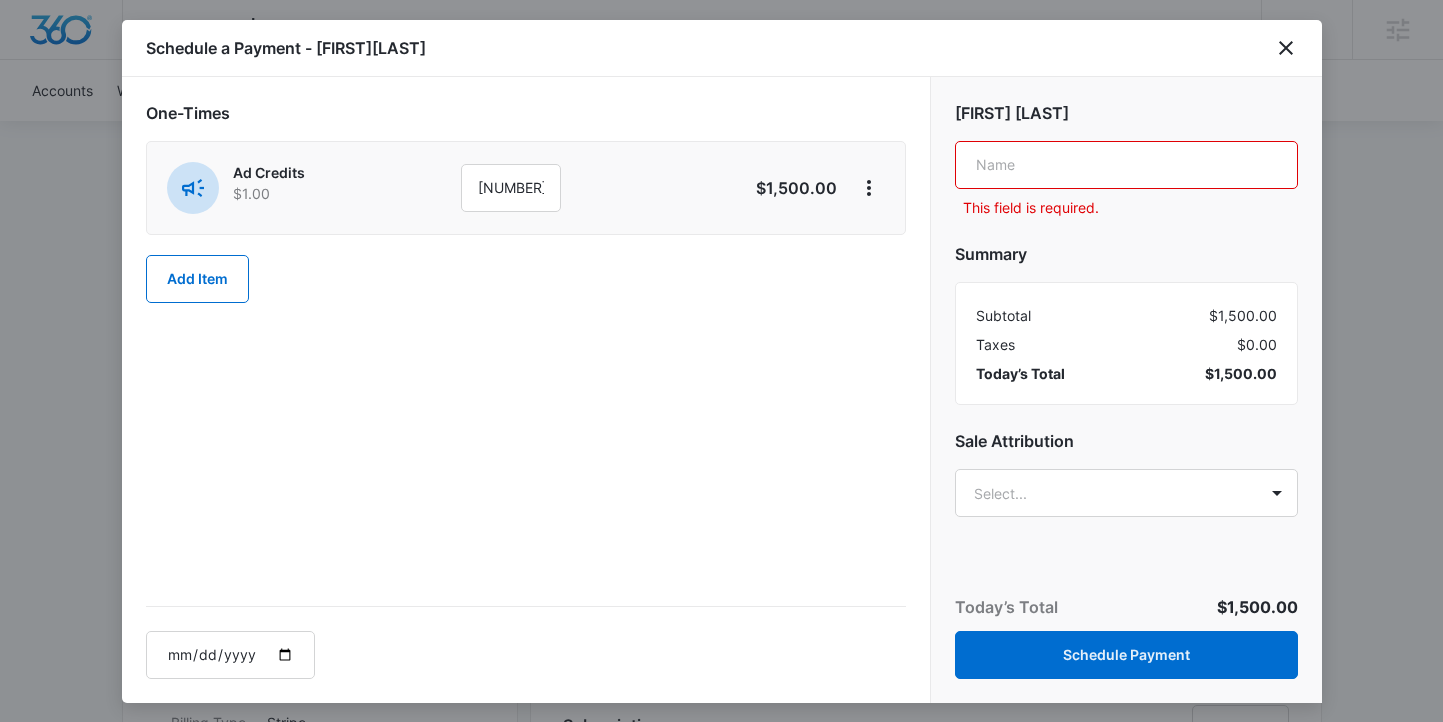 click at bounding box center [1126, 165] 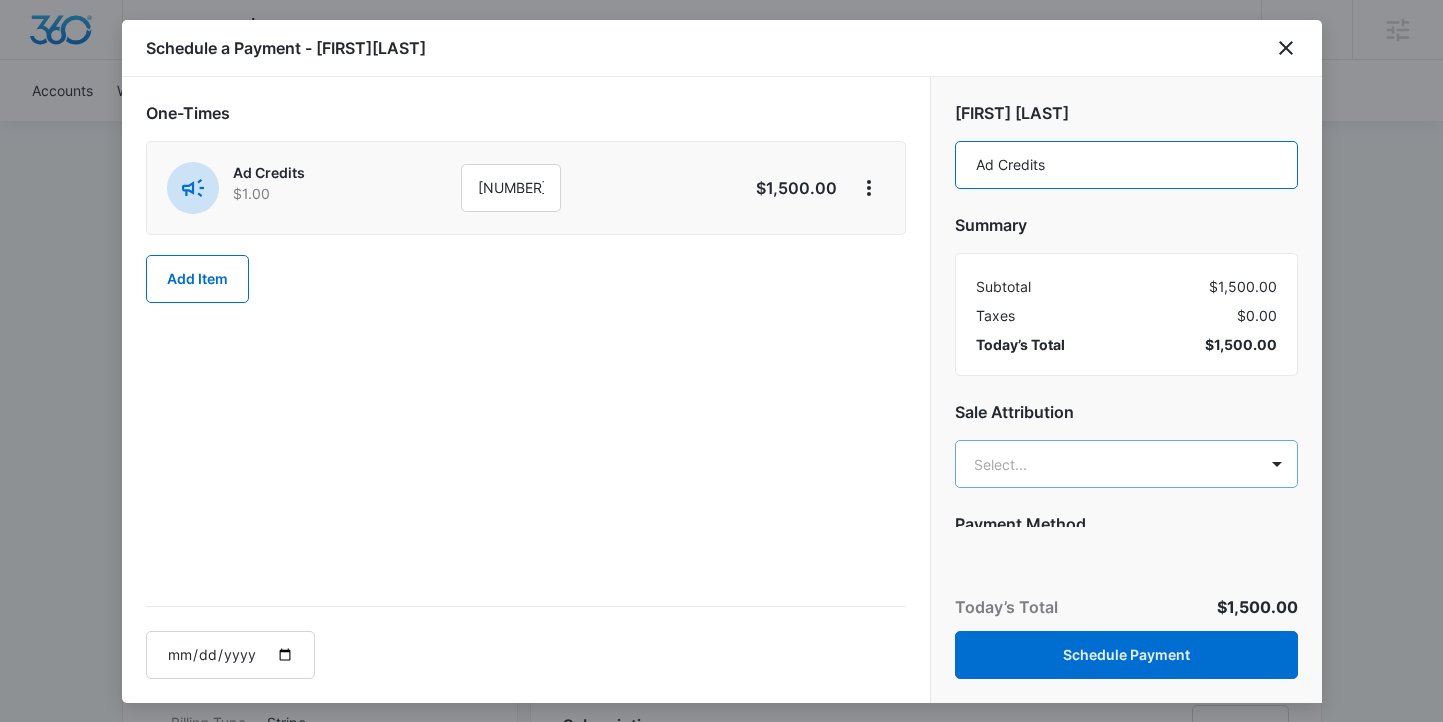 type on "Ad Credits" 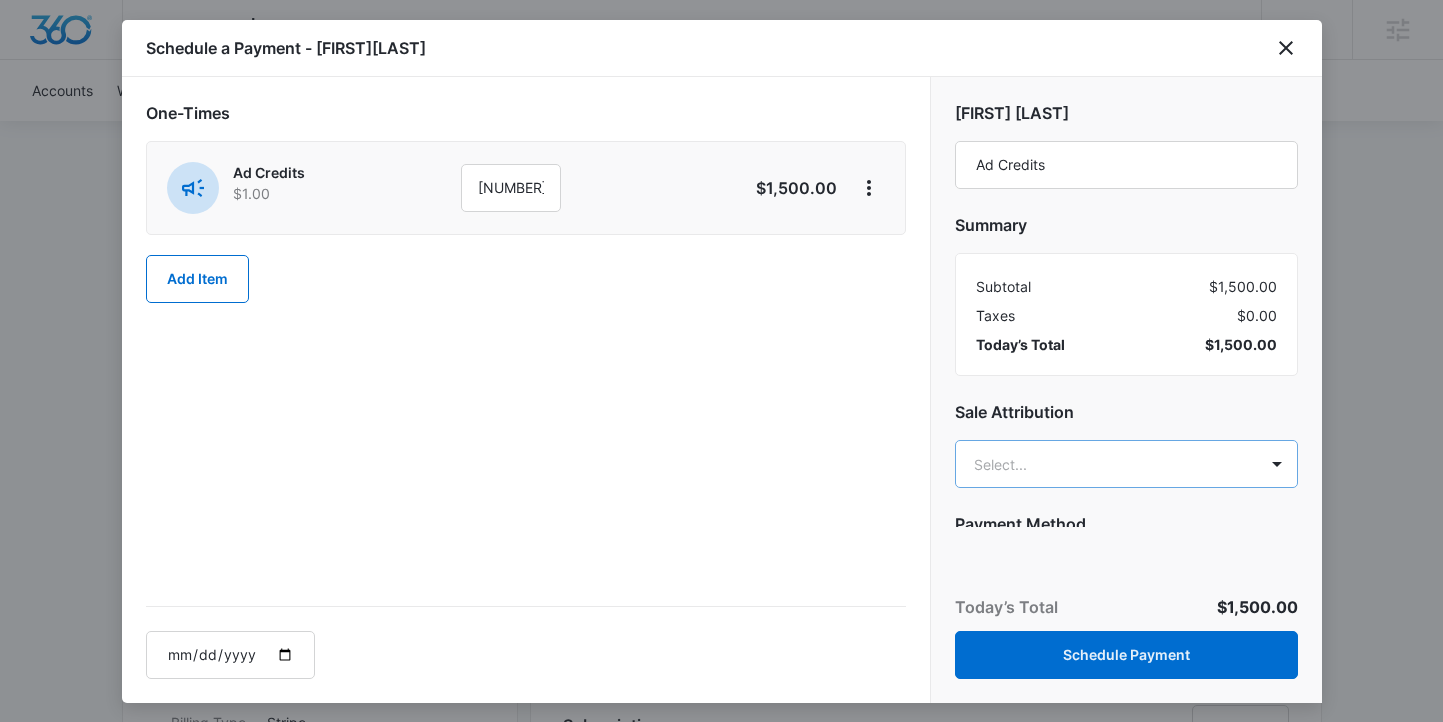 click on "Backoffice | Madwire Apps Settings [FIRST] [LAST] [FIRST].[LAST]@[DOMAIN].com My Profile Notifications Support Logout Terms & Conditions &nbsp; • &nbsp; Privacy Policy Agencies Accounts Websites Settings Profe[NAME] M[NUMBER] Paid Next payment of $[PRICE] due [DATE] One Time Sale Go to Dashboard Profe[NAME] M[NUMBER] Details Billing Type Stripe Billing Contact [FIRST] [LAST] [EMAIL] [PHONE] Billing Address [NUMBER] [STREET] [CITY] , [STATE] &nbsp; [POSTAL CODE] US Local Time [TIME] ( [TIMEZONE] ) Industry [INDUSTRY] [DATE] ( [DURATION] ) Last Active - Lead Source - Partner - Stripe ID [ID] Collection Method Charge Automatically Team Members [FIRST] [LAST] [ROLE] [EMAIL] [FIRST] [LAST] [ROLE] [EMAIL] [FIRST] [LAST] [ROLE] [EMAIL] [FIRST] [LAST] [ROLE] [EMAIL] [FIRST] [LAST] [ROLE] [EMAIL] Billing Task Manager [NUMBER] Manage" at bounding box center (721, 1520) 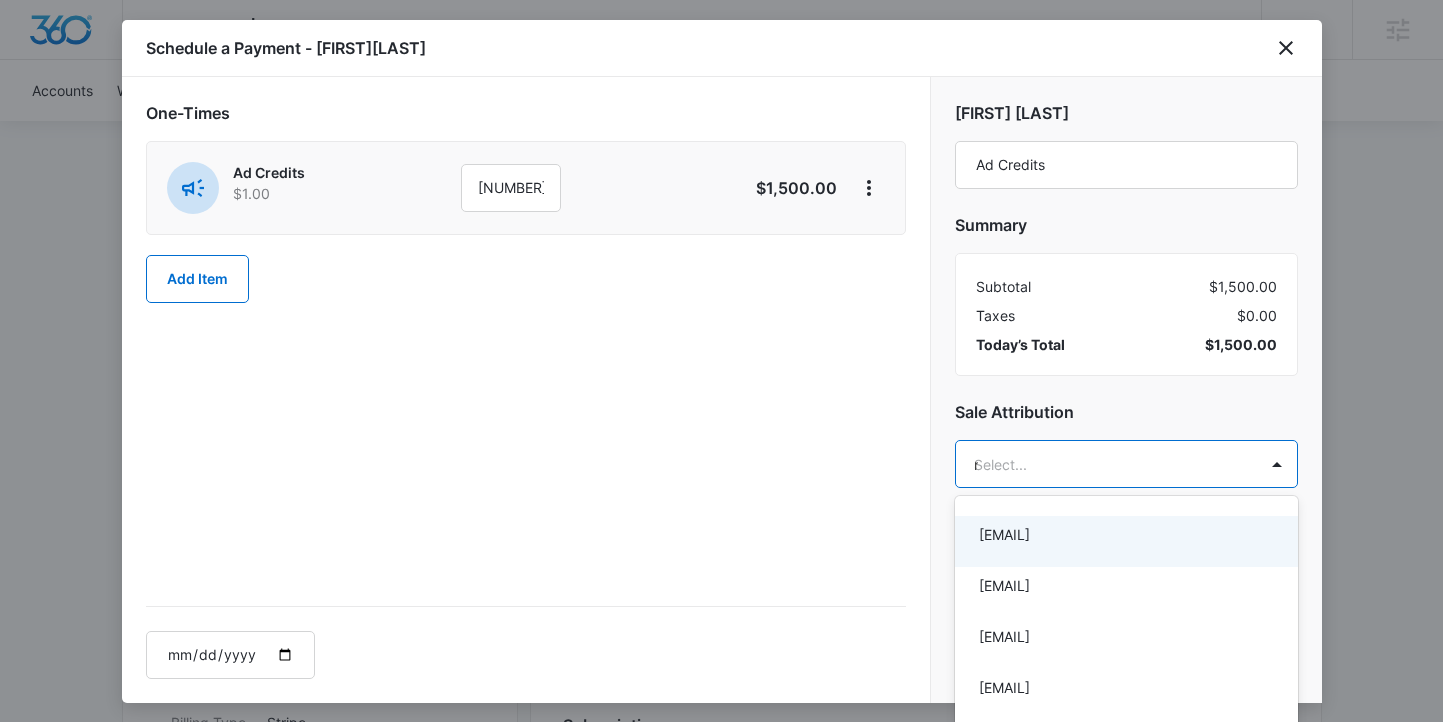 type on "mc" 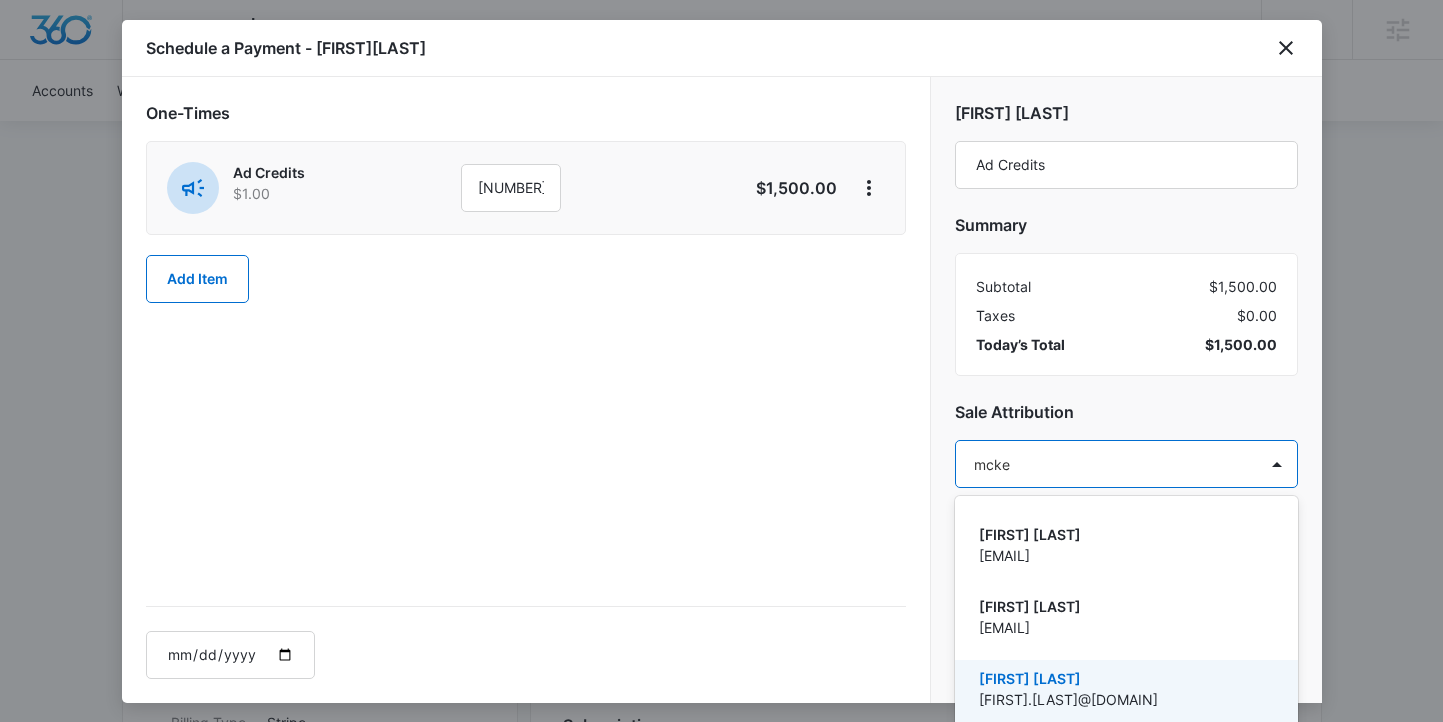 click on "[FIRST].[LAST]@[DOMAIN]" at bounding box center (1124, 699) 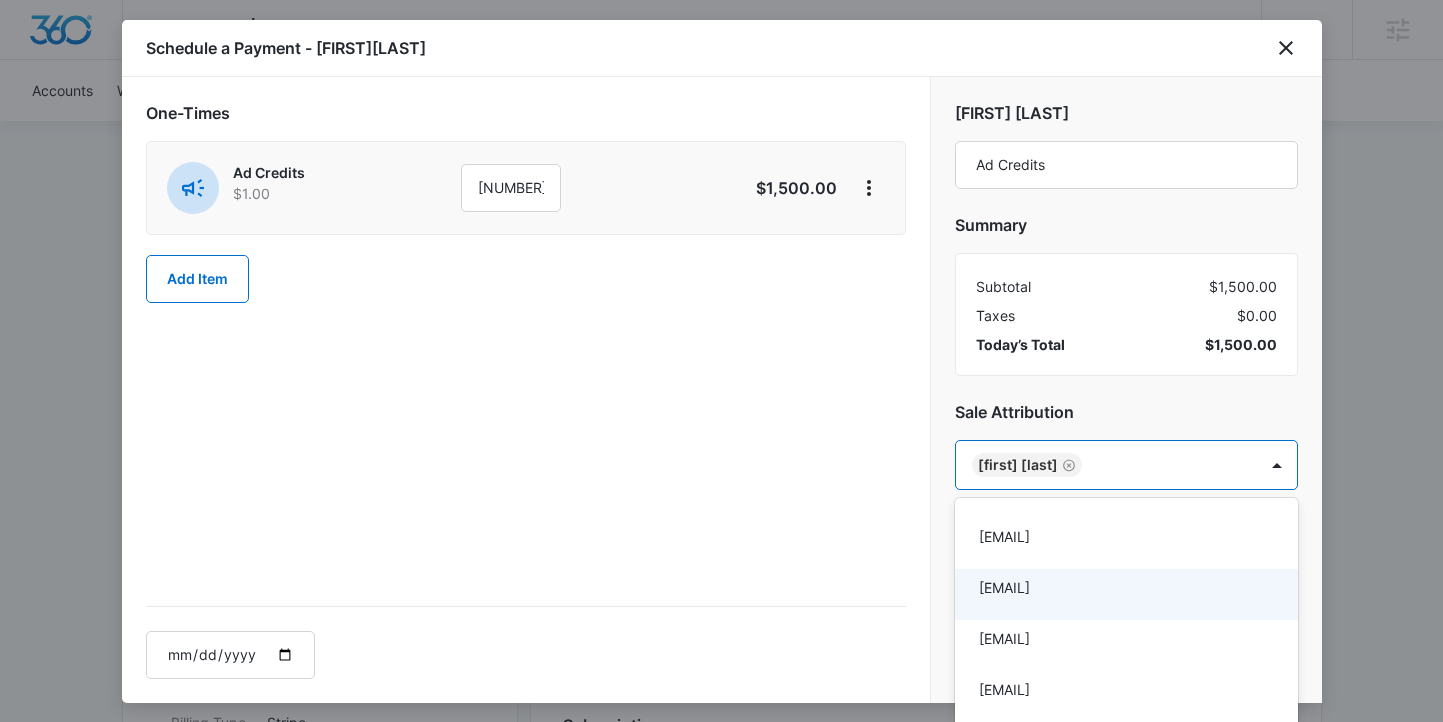 click at bounding box center [721, 361] 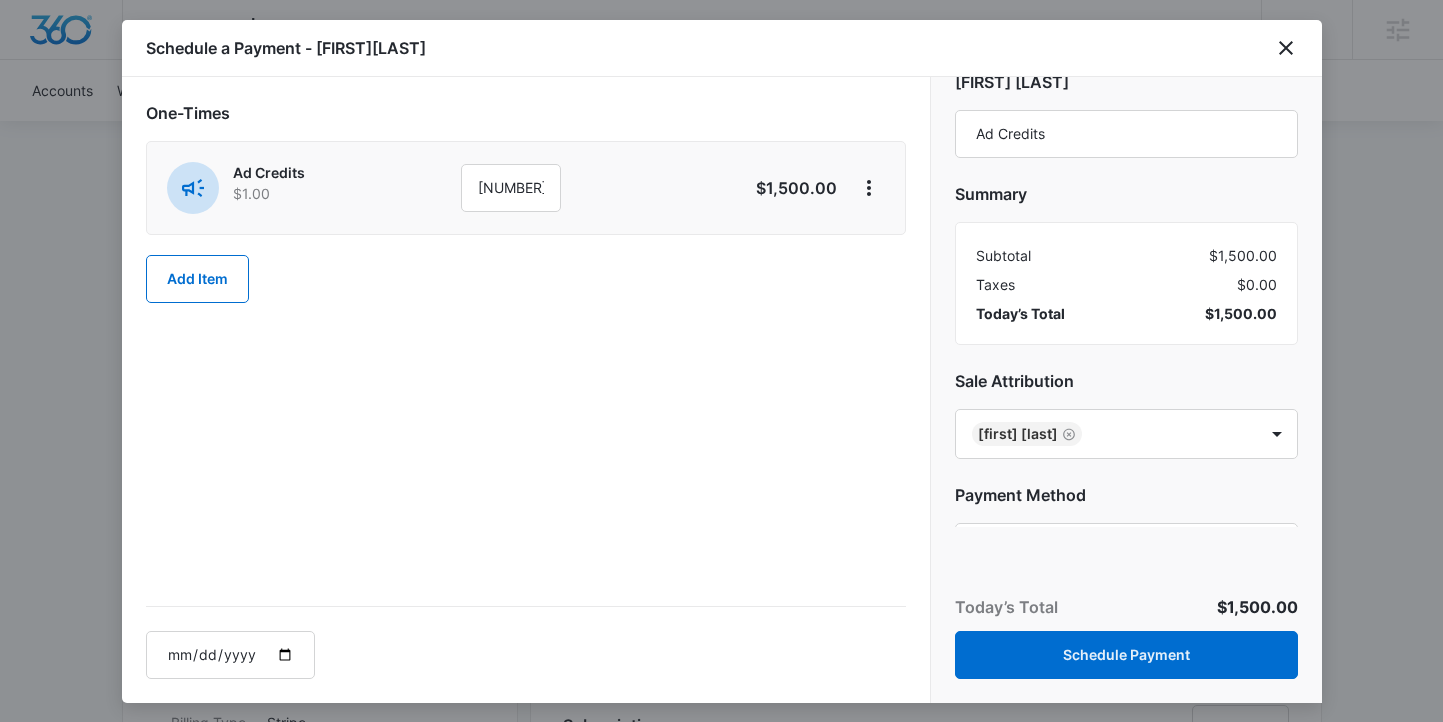 scroll, scrollTop: 0, scrollLeft: 0, axis: both 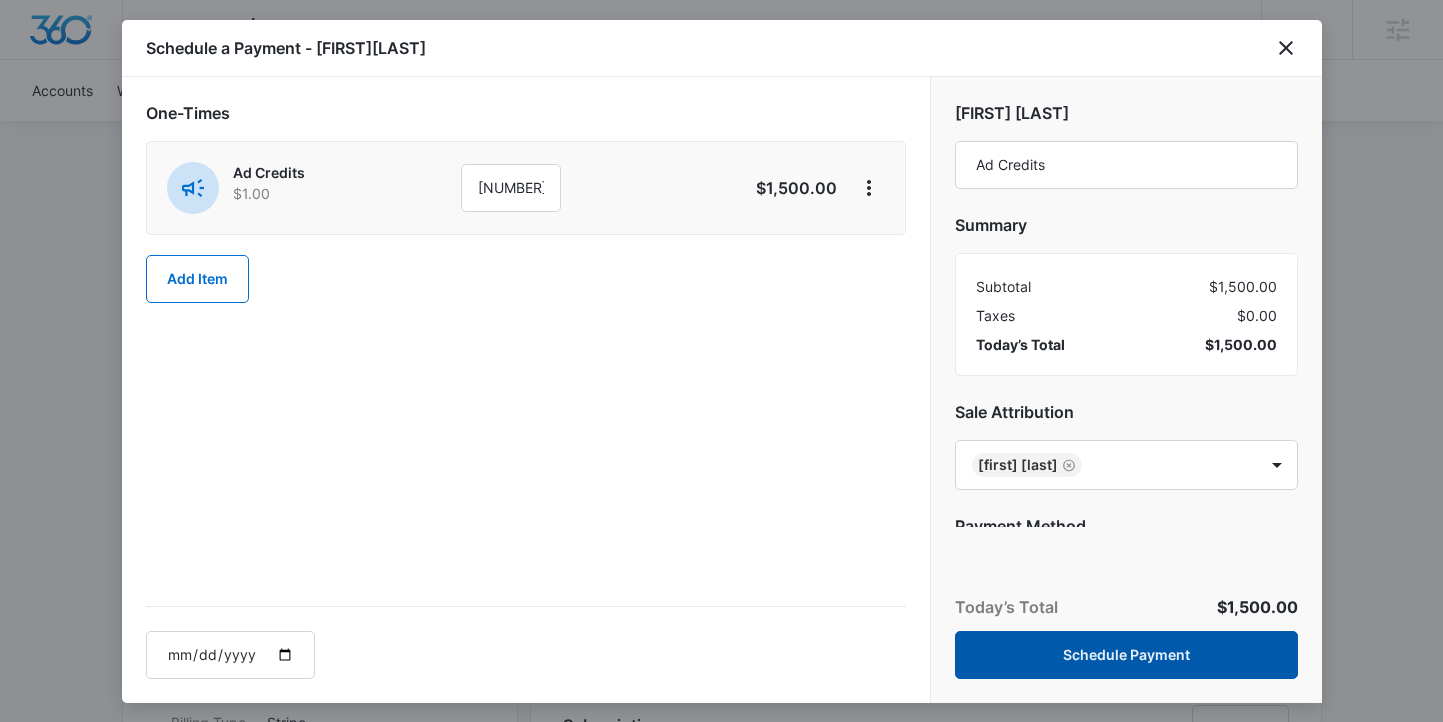 click on "Schedule Payment" at bounding box center (1126, 655) 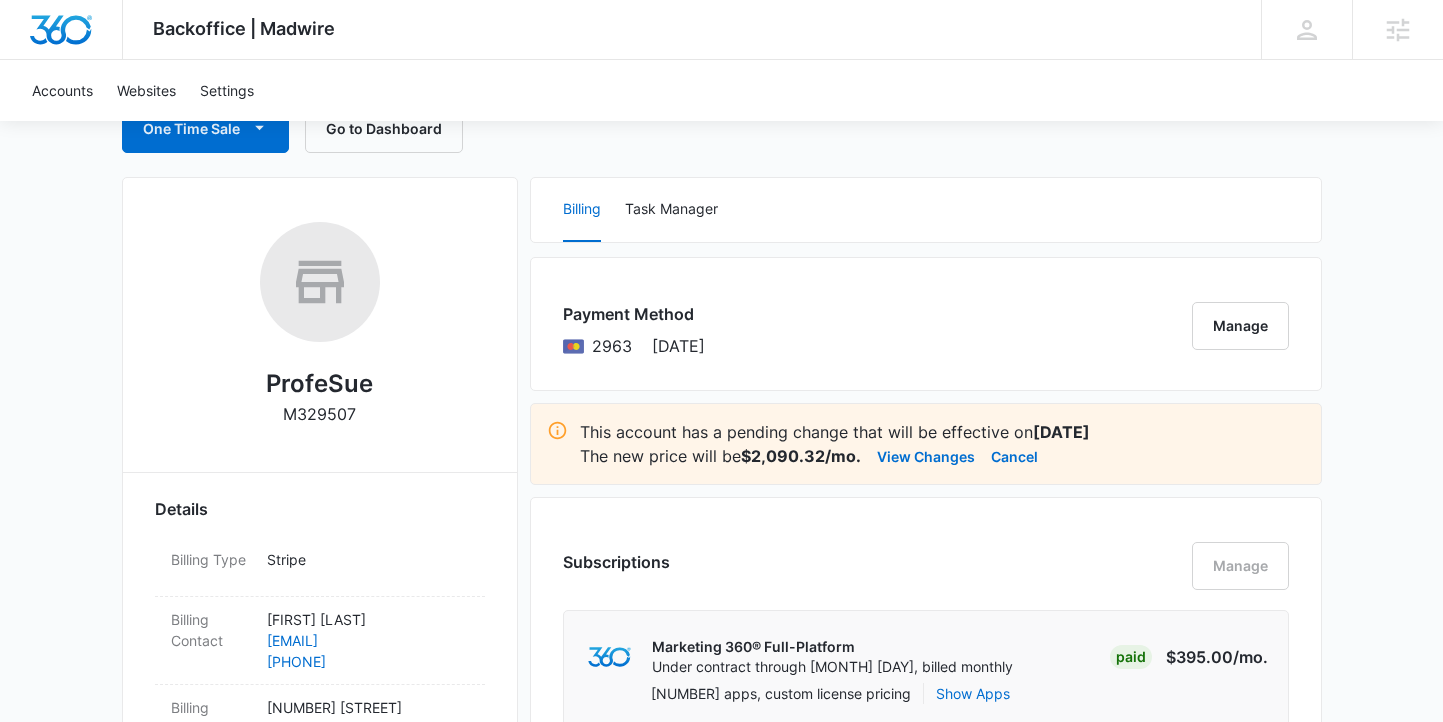 scroll, scrollTop: 0, scrollLeft: 0, axis: both 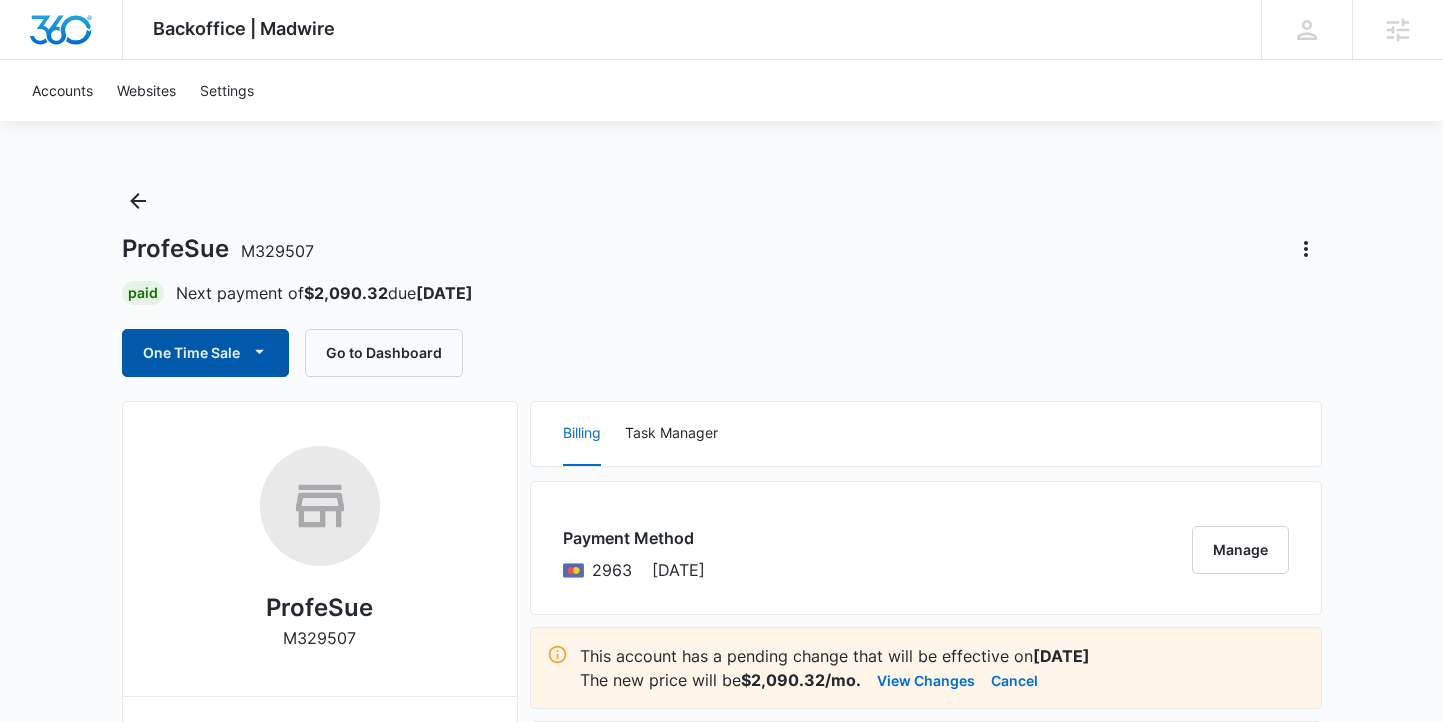 click on "One Time Sale" at bounding box center [205, 353] 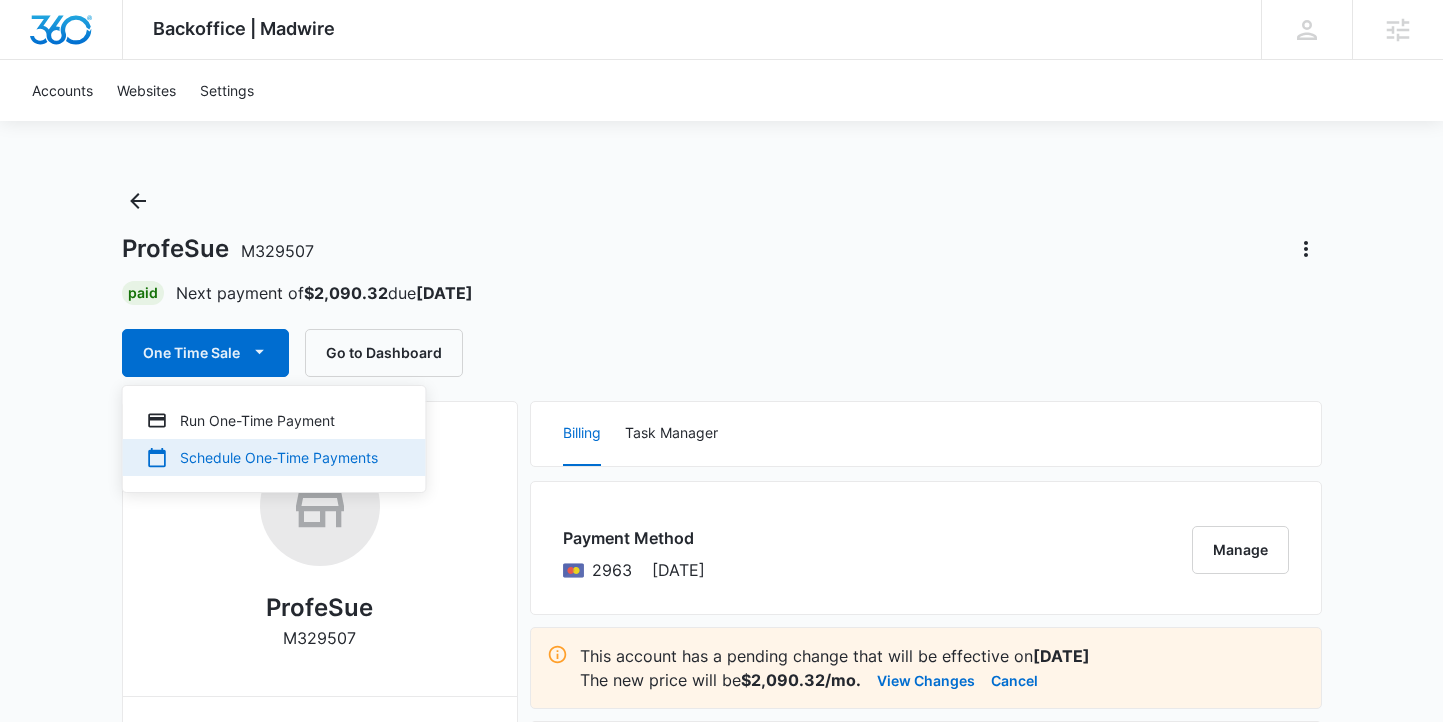 click on "Schedule One-Time Payments" at bounding box center (262, 420) 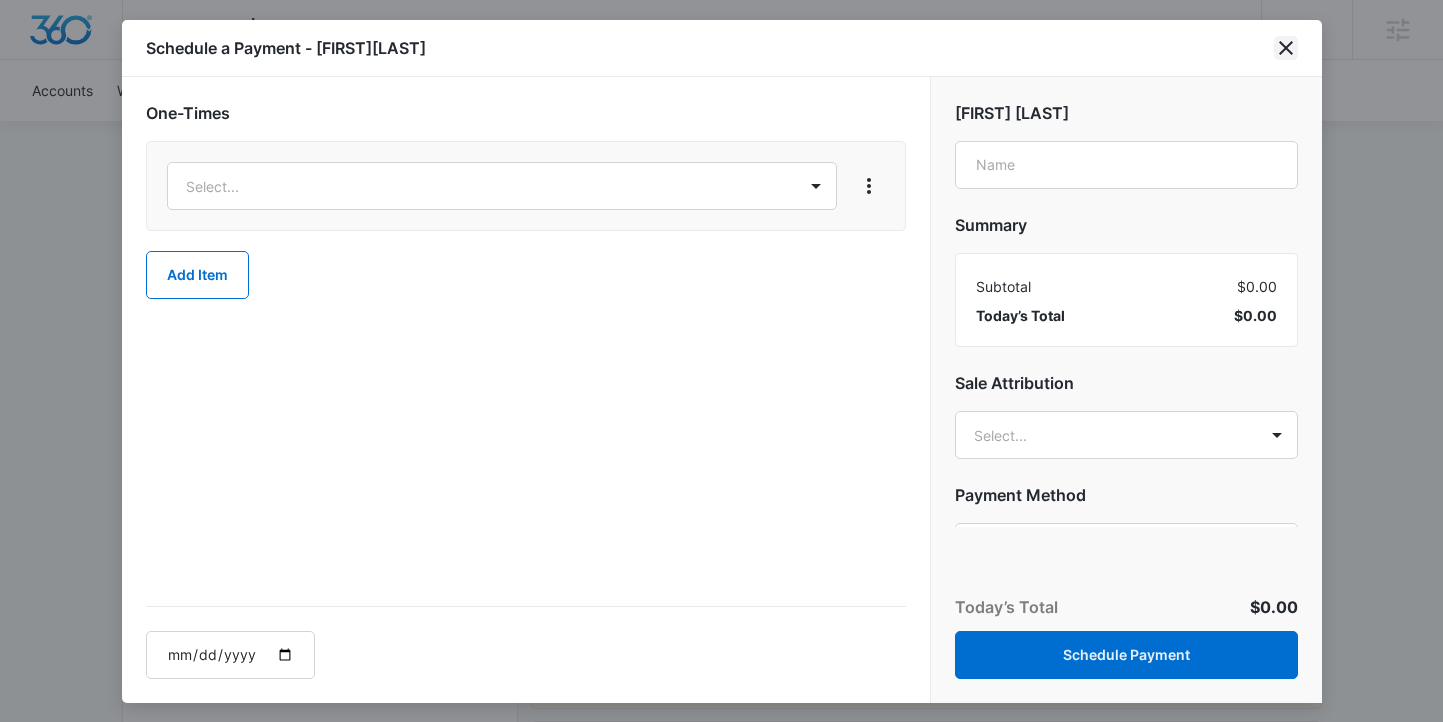 click at bounding box center [1286, 48] 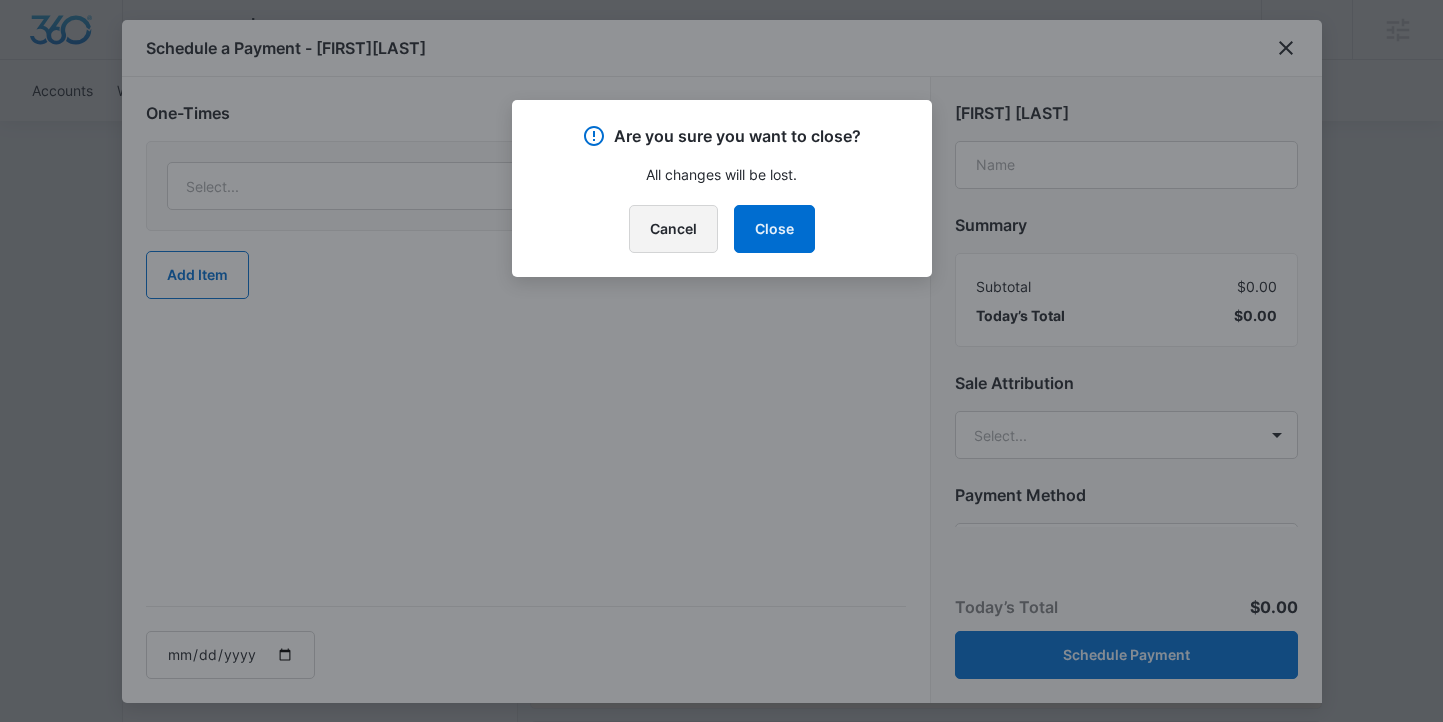 click on "Cancel" at bounding box center [673, 229] 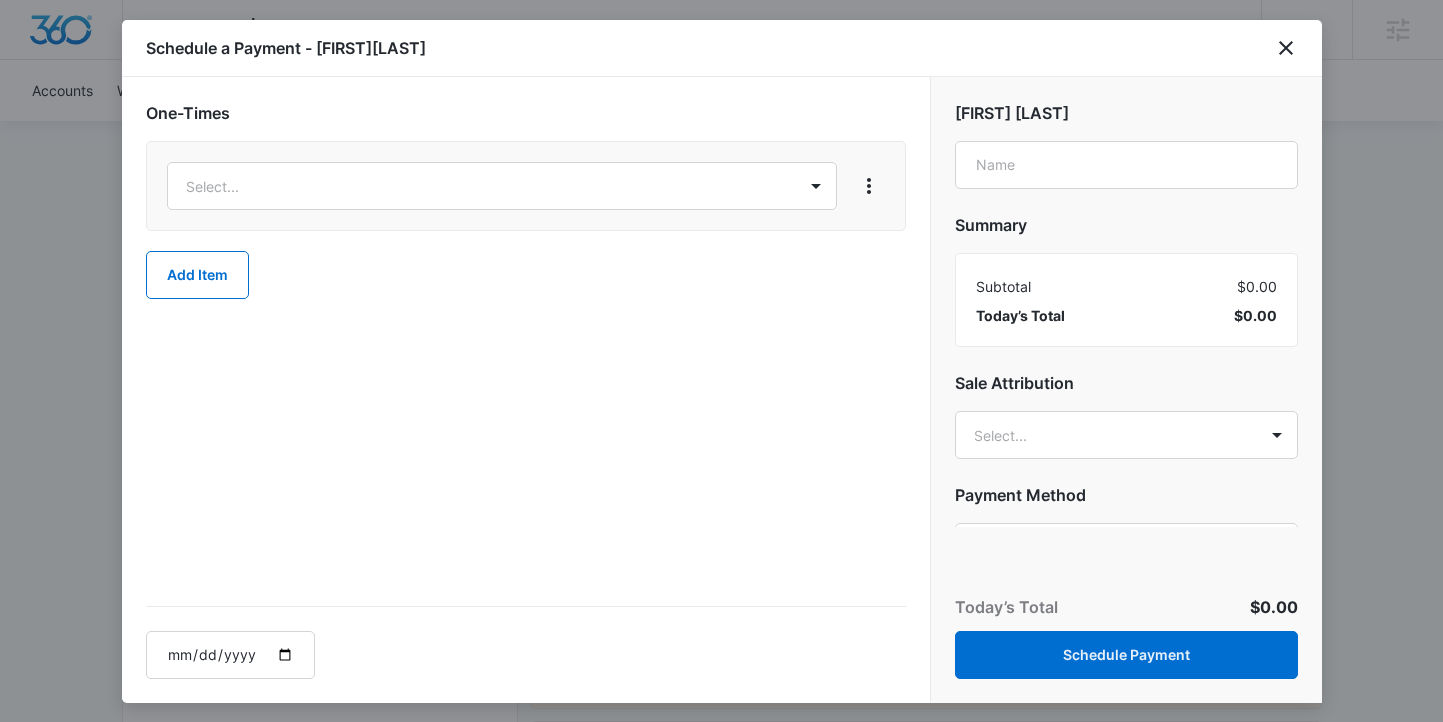click on "Schedule a Payment - [FIRST][LAST]" at bounding box center [722, 48] 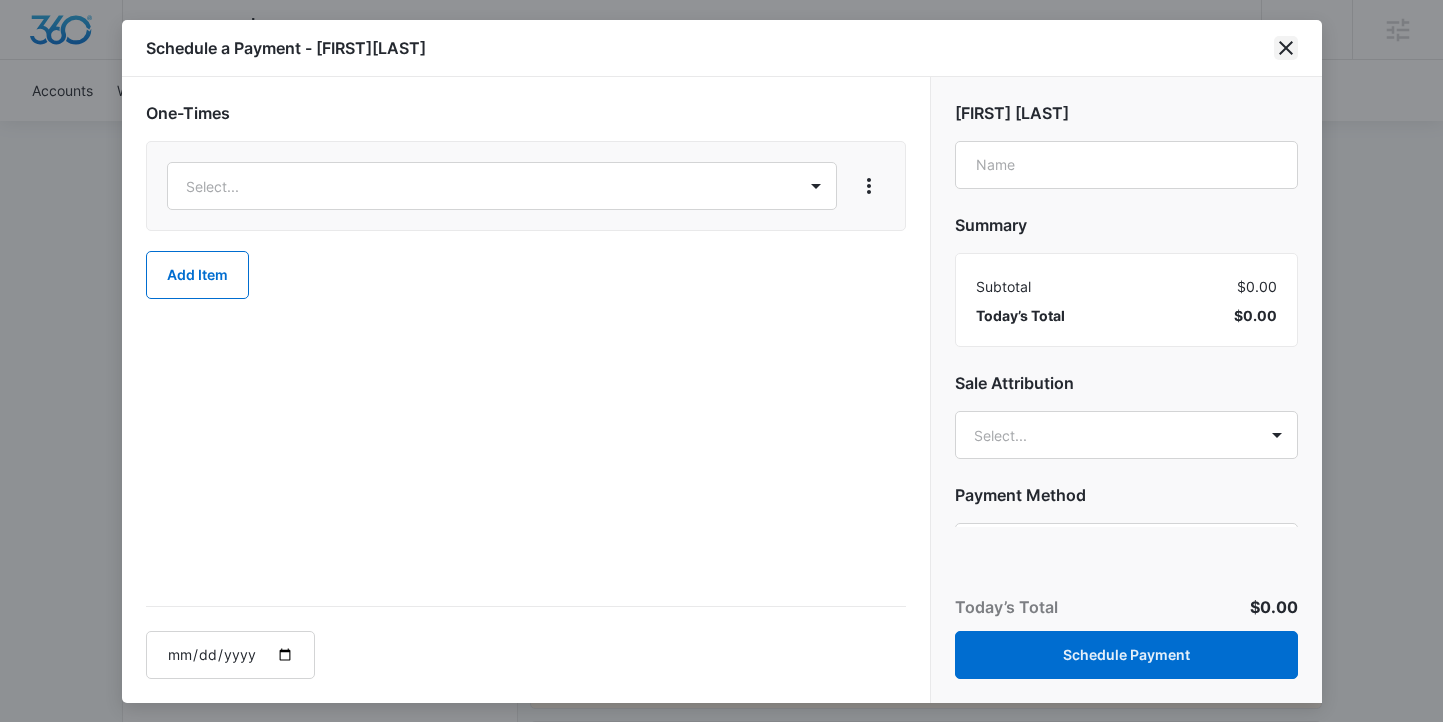click at bounding box center [1286, 48] 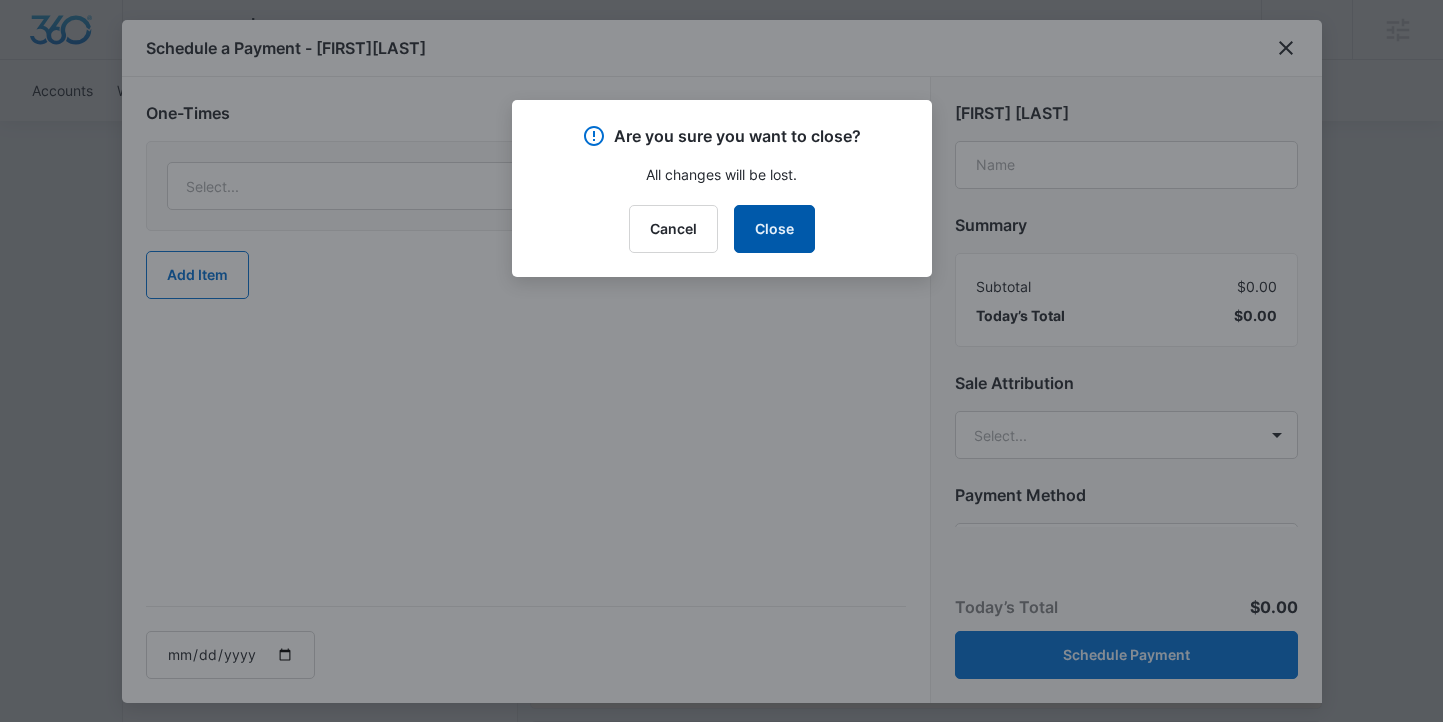 click on "Close" at bounding box center [774, 229] 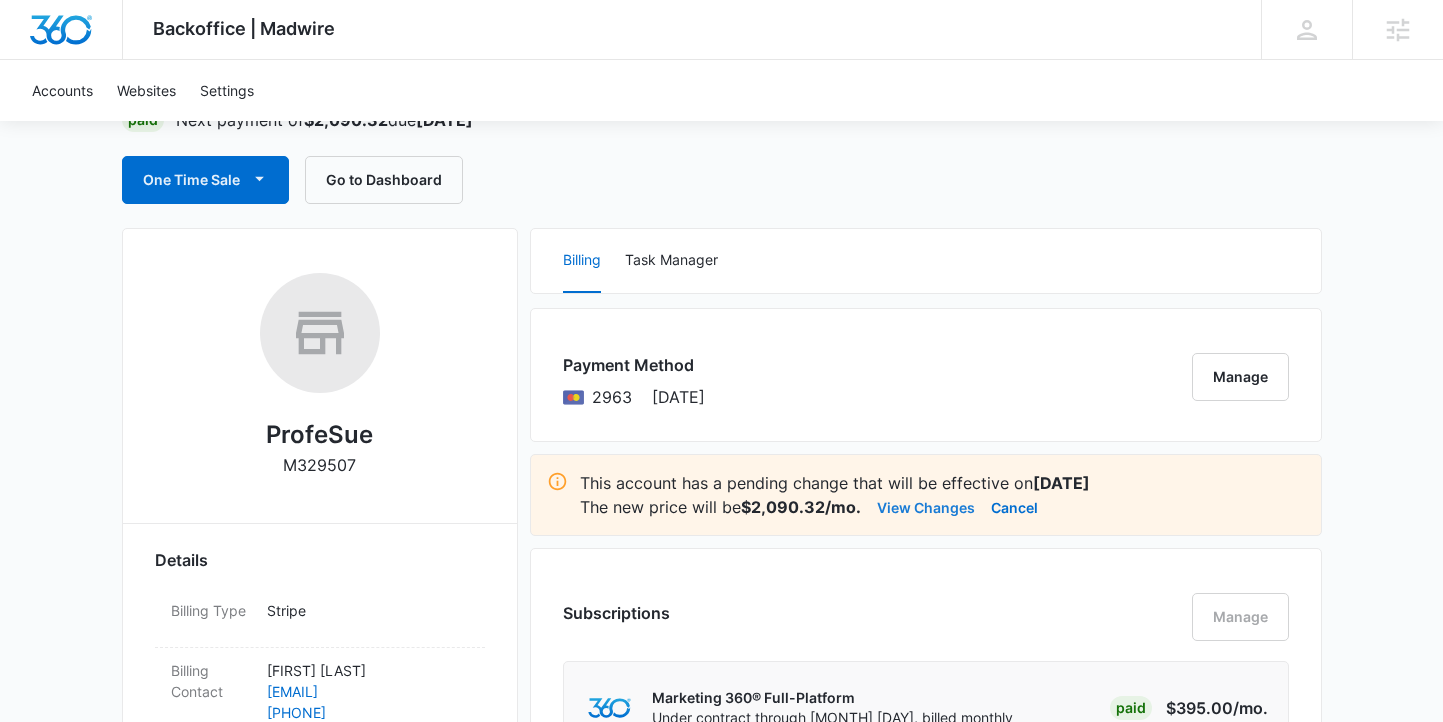 scroll, scrollTop: 163, scrollLeft: 0, axis: vertical 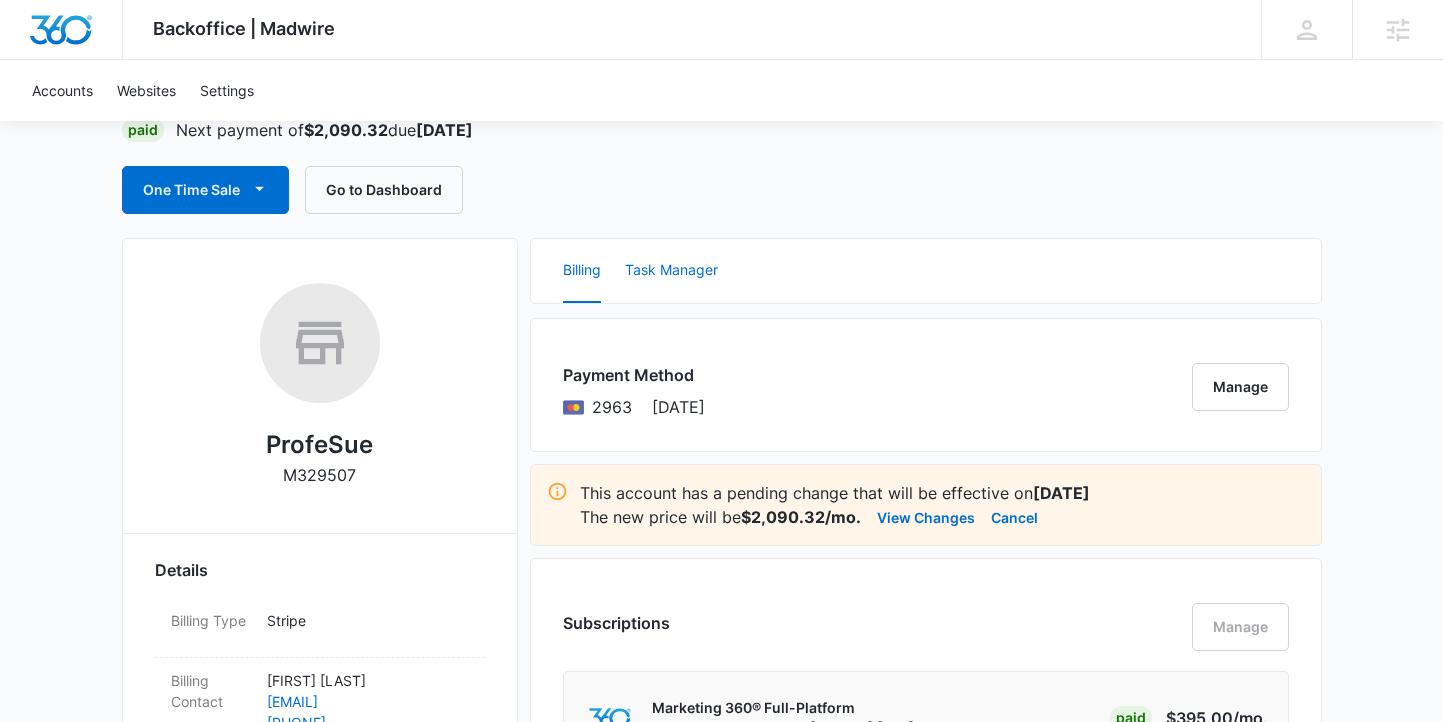 click on "Task Manager" at bounding box center (671, 271) 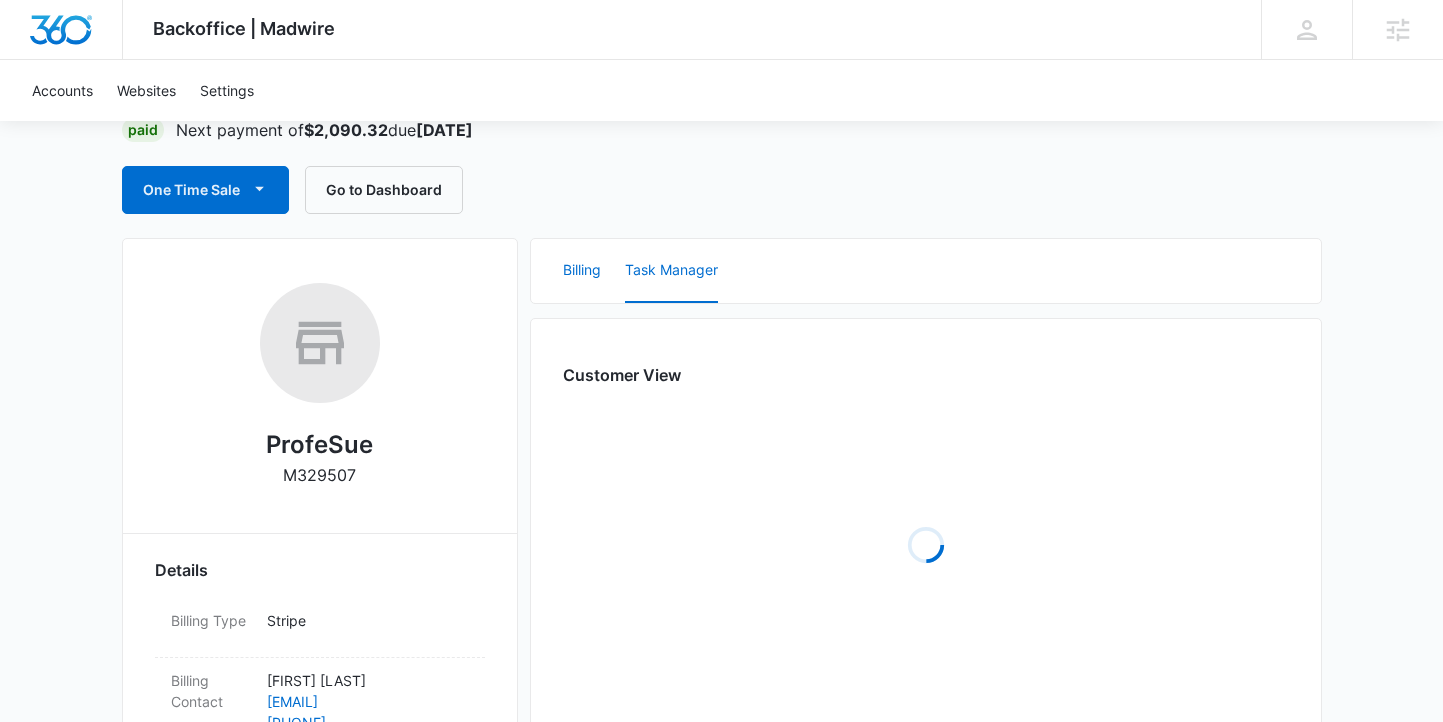click on "Billing" at bounding box center [582, 271] 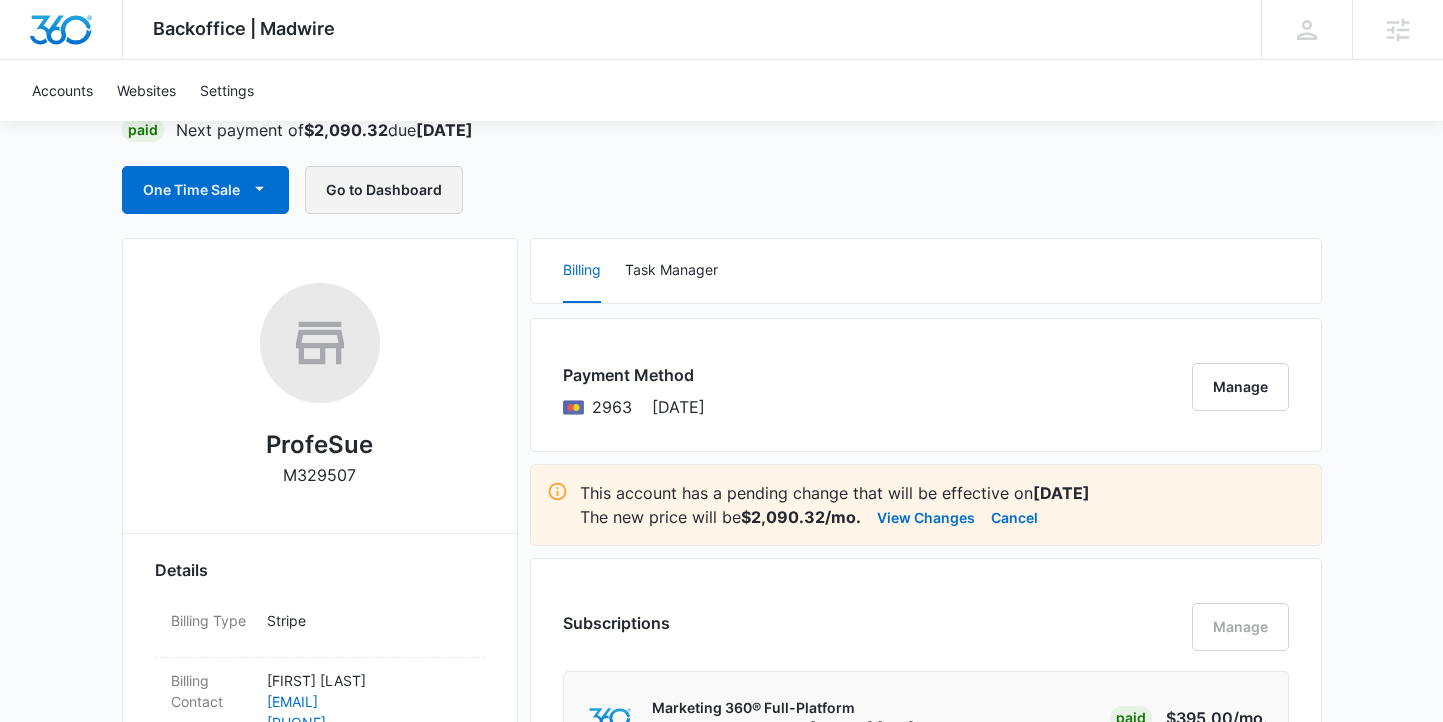 click on "Go to Dashboard" at bounding box center [384, 190] 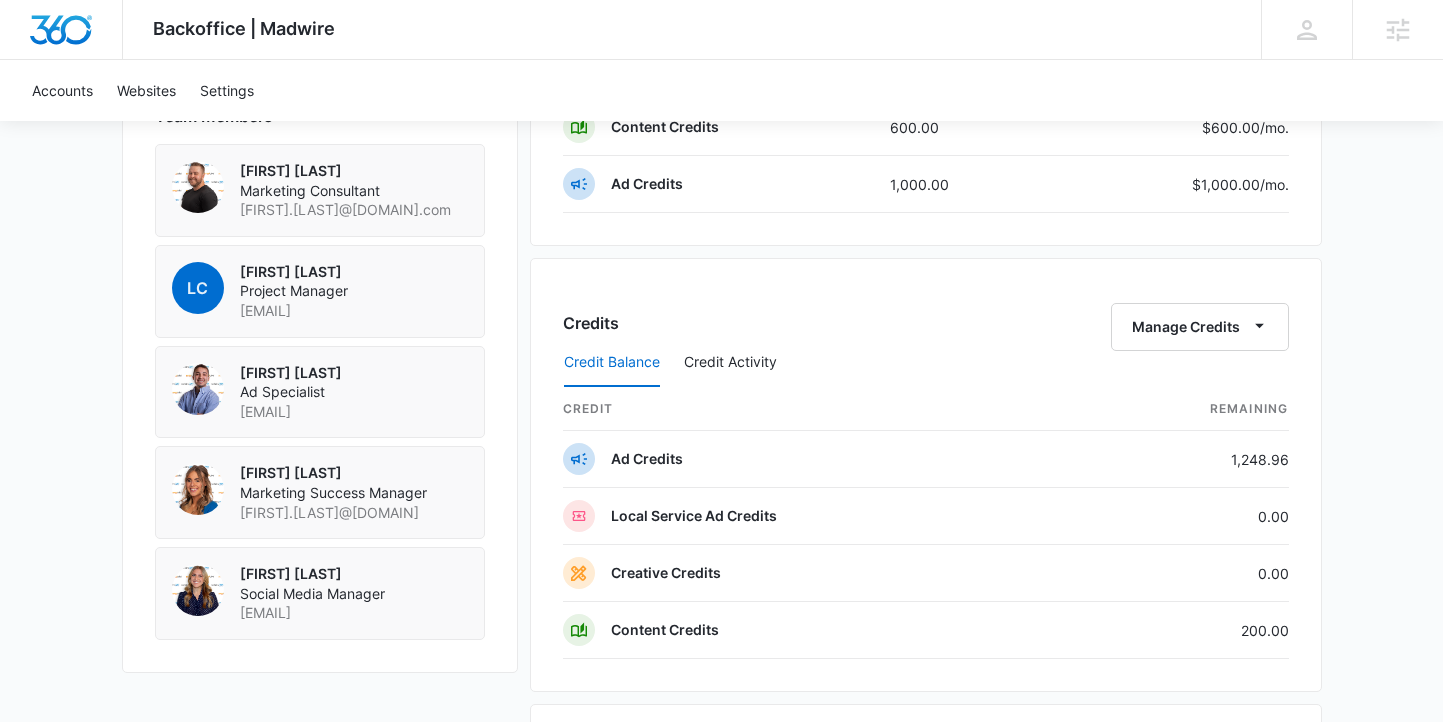 scroll, scrollTop: 1448, scrollLeft: 0, axis: vertical 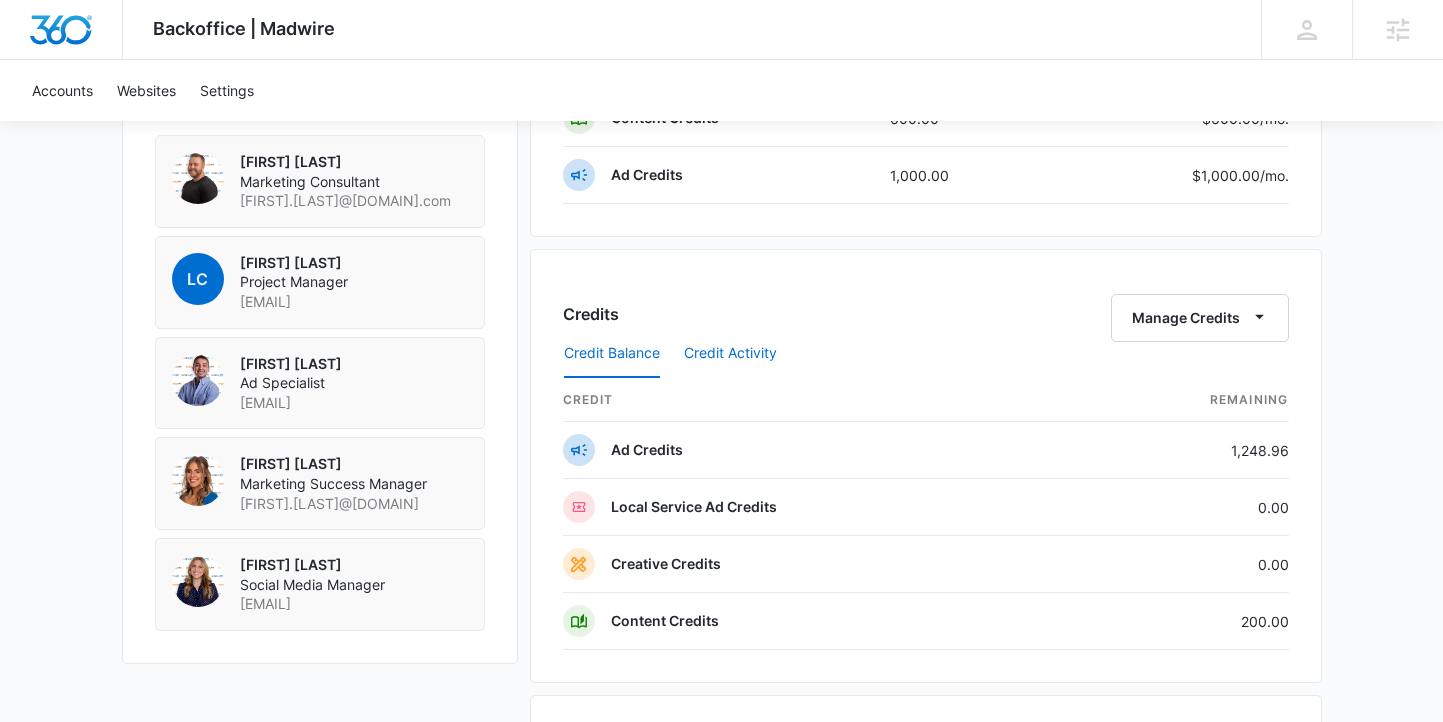click on "Credit Activity" at bounding box center (730, 354) 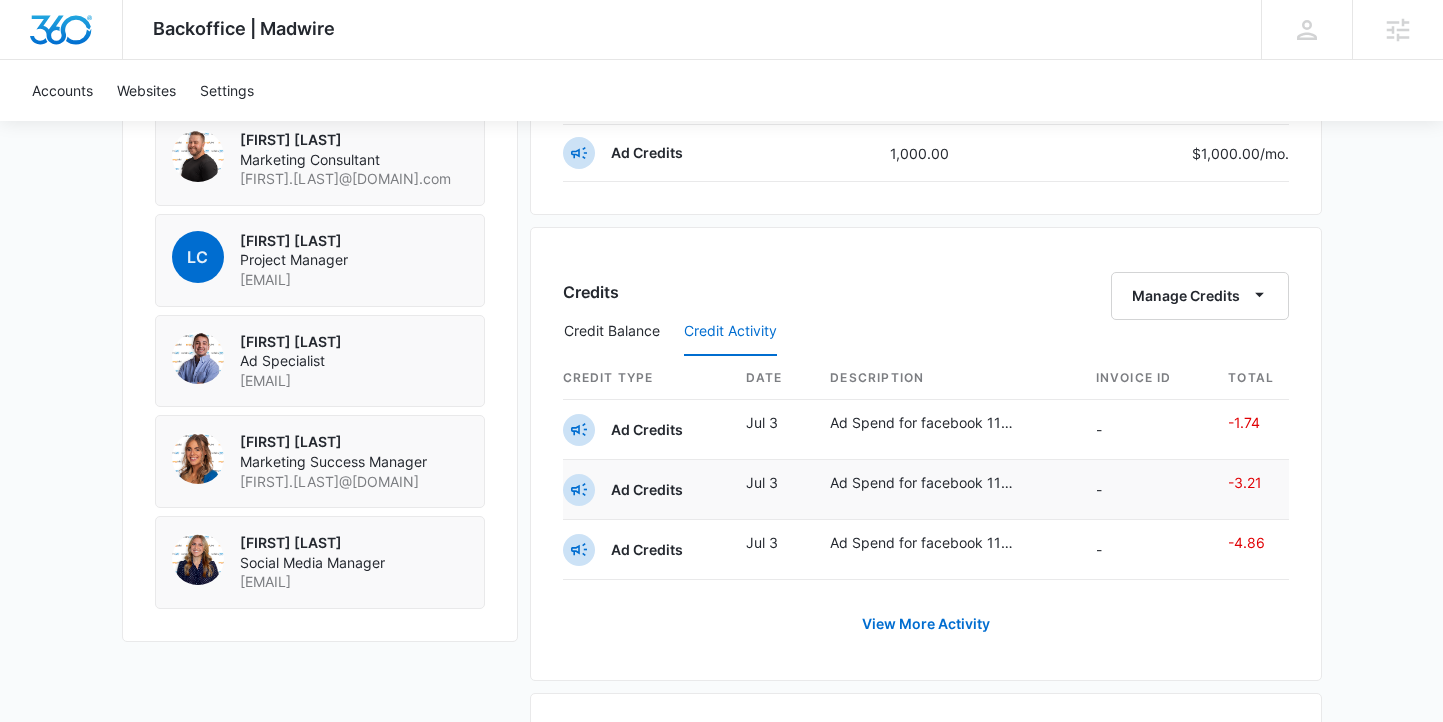 scroll, scrollTop: 1445, scrollLeft: 0, axis: vertical 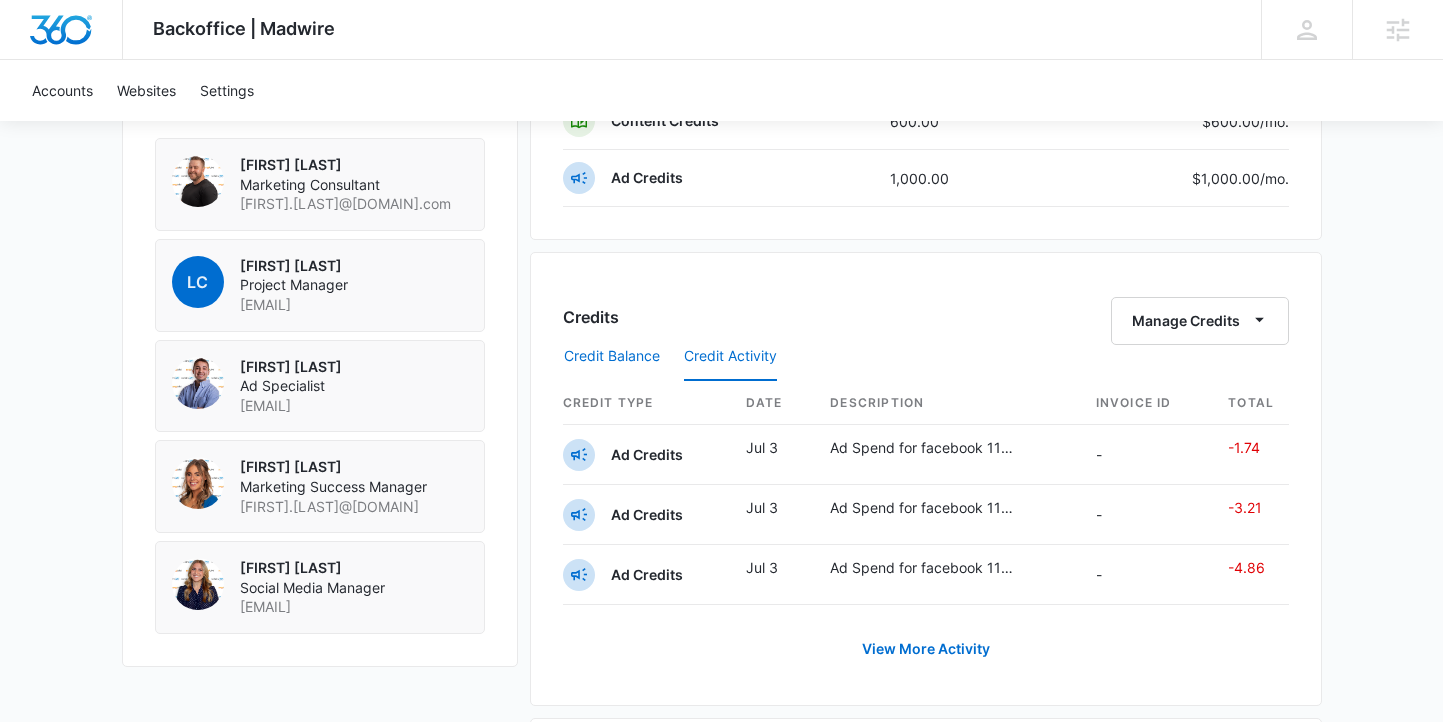 click on "Credit Balance" at bounding box center (612, 357) 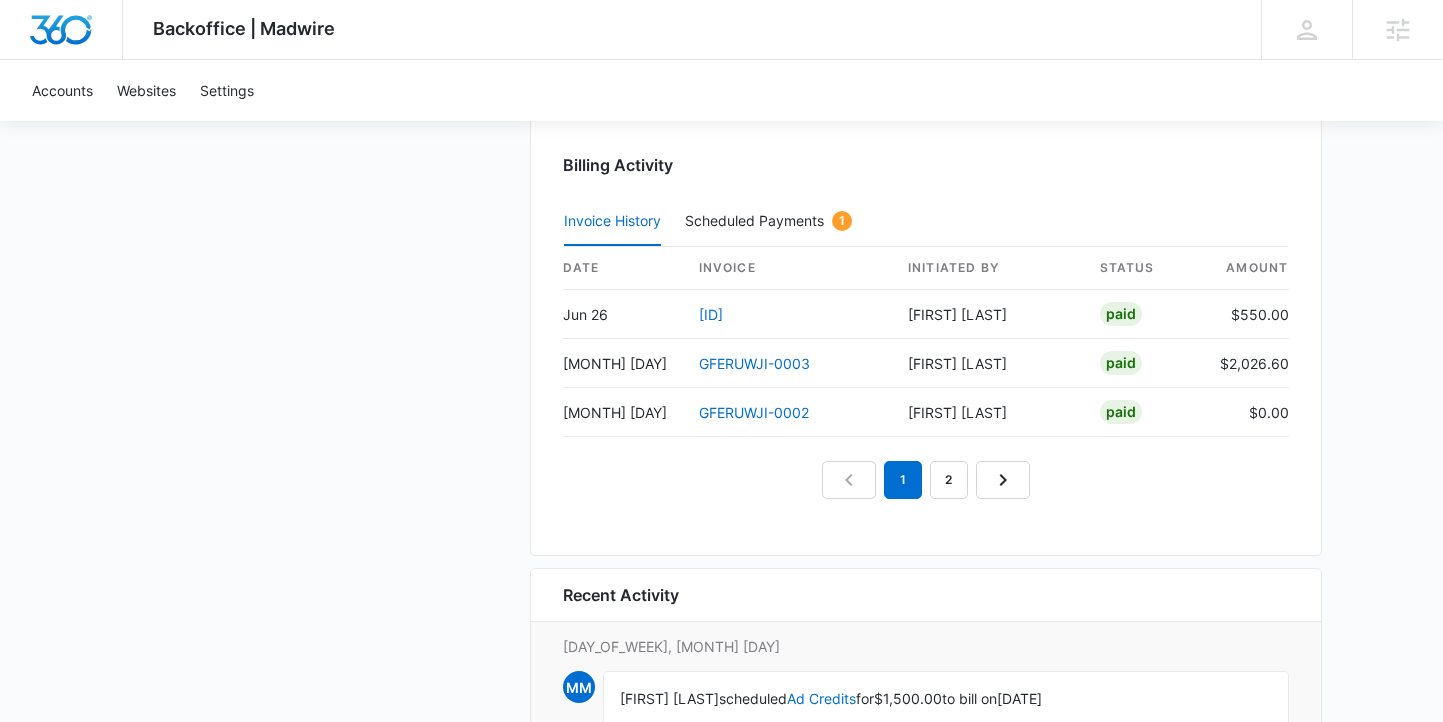 scroll, scrollTop: 2030, scrollLeft: 0, axis: vertical 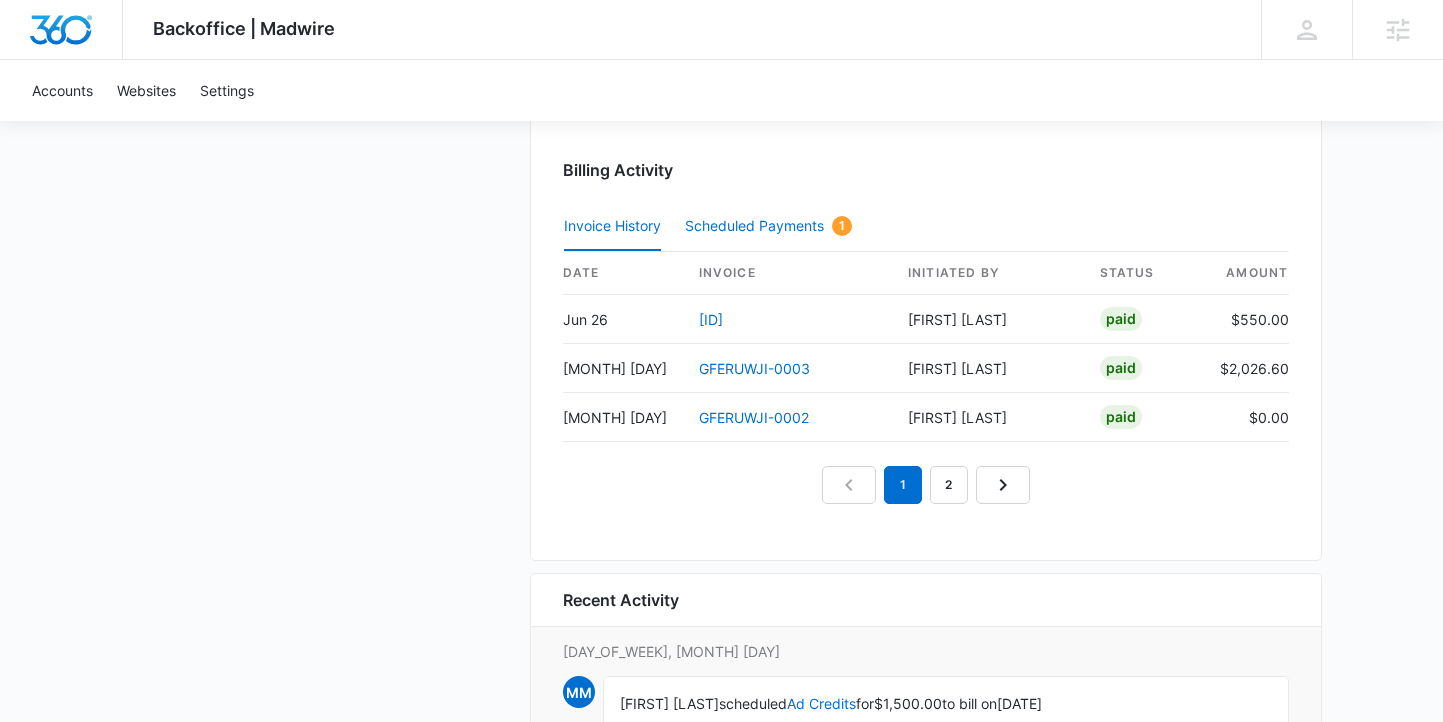 click on "Scheduled Payments 1" at bounding box center [768, 227] 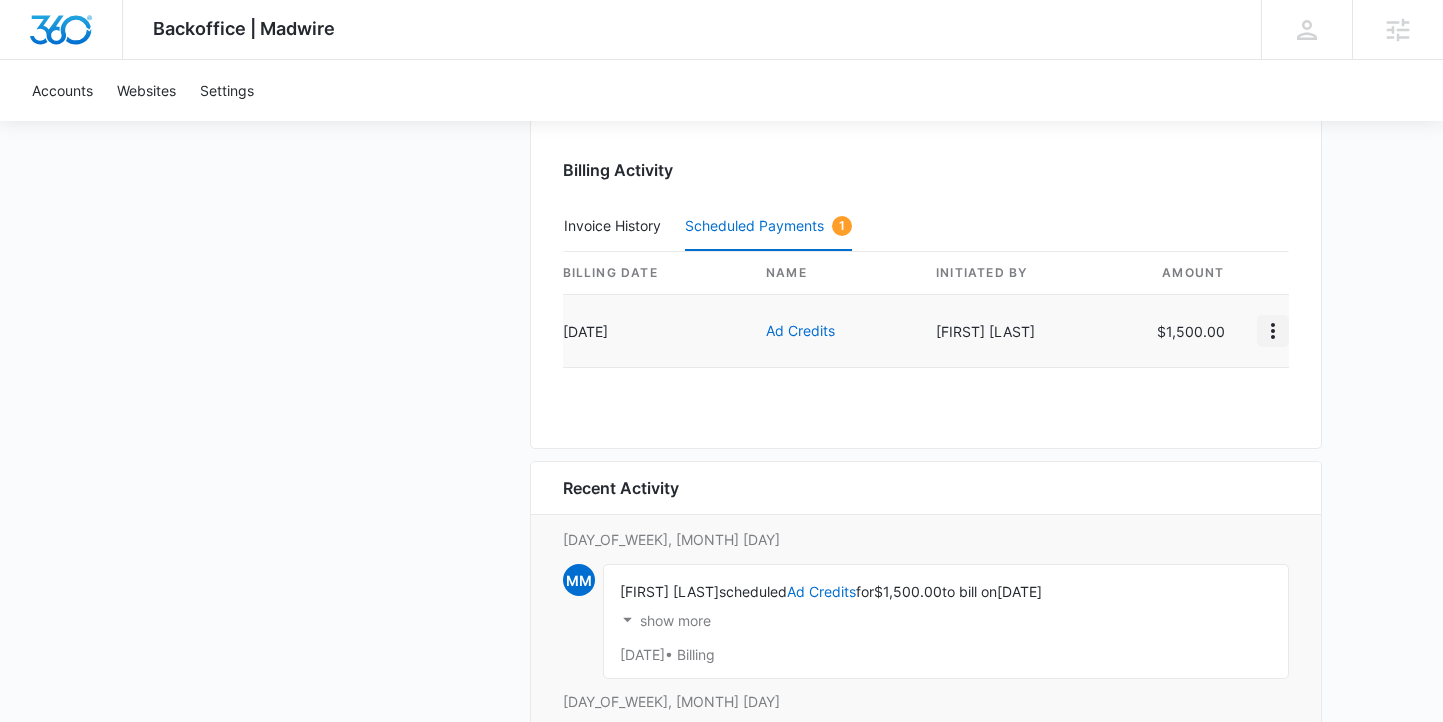 click at bounding box center [1273, 331] 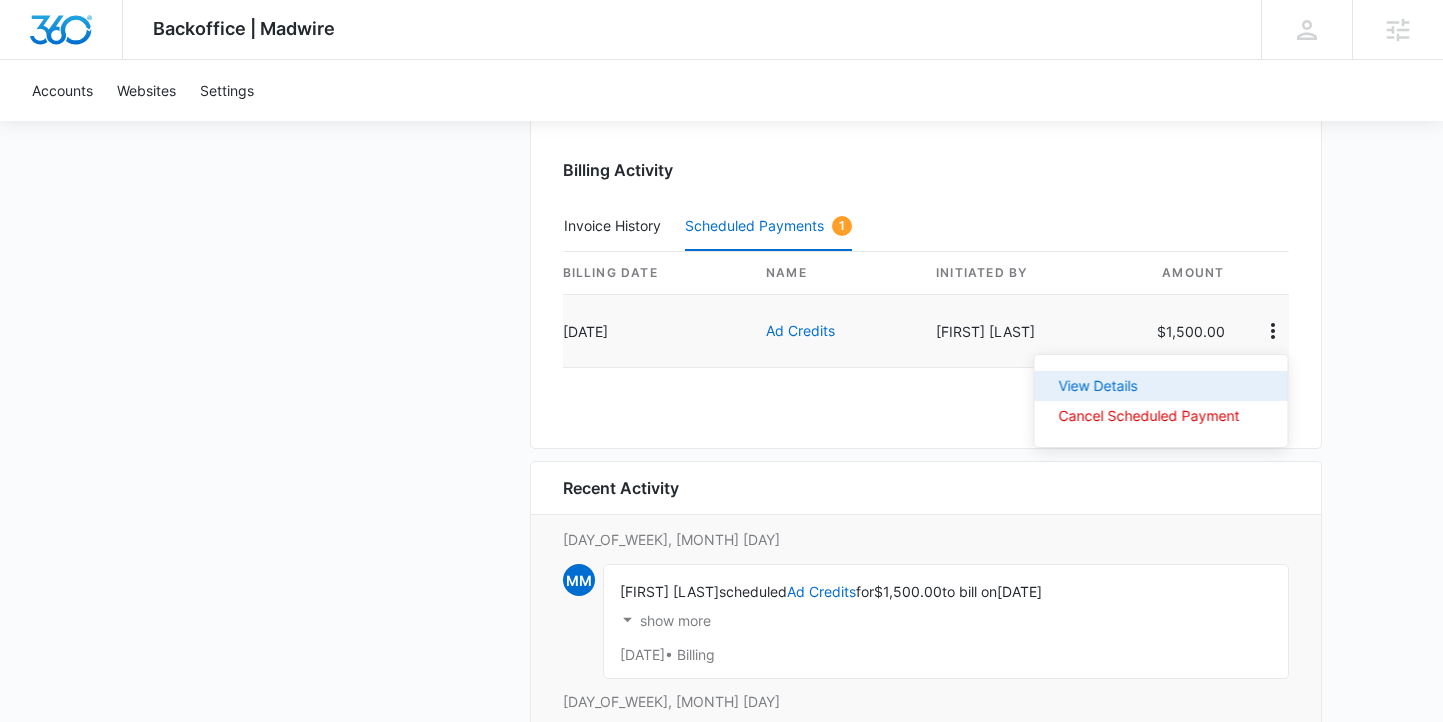 click on "View Details" at bounding box center [1149, 386] 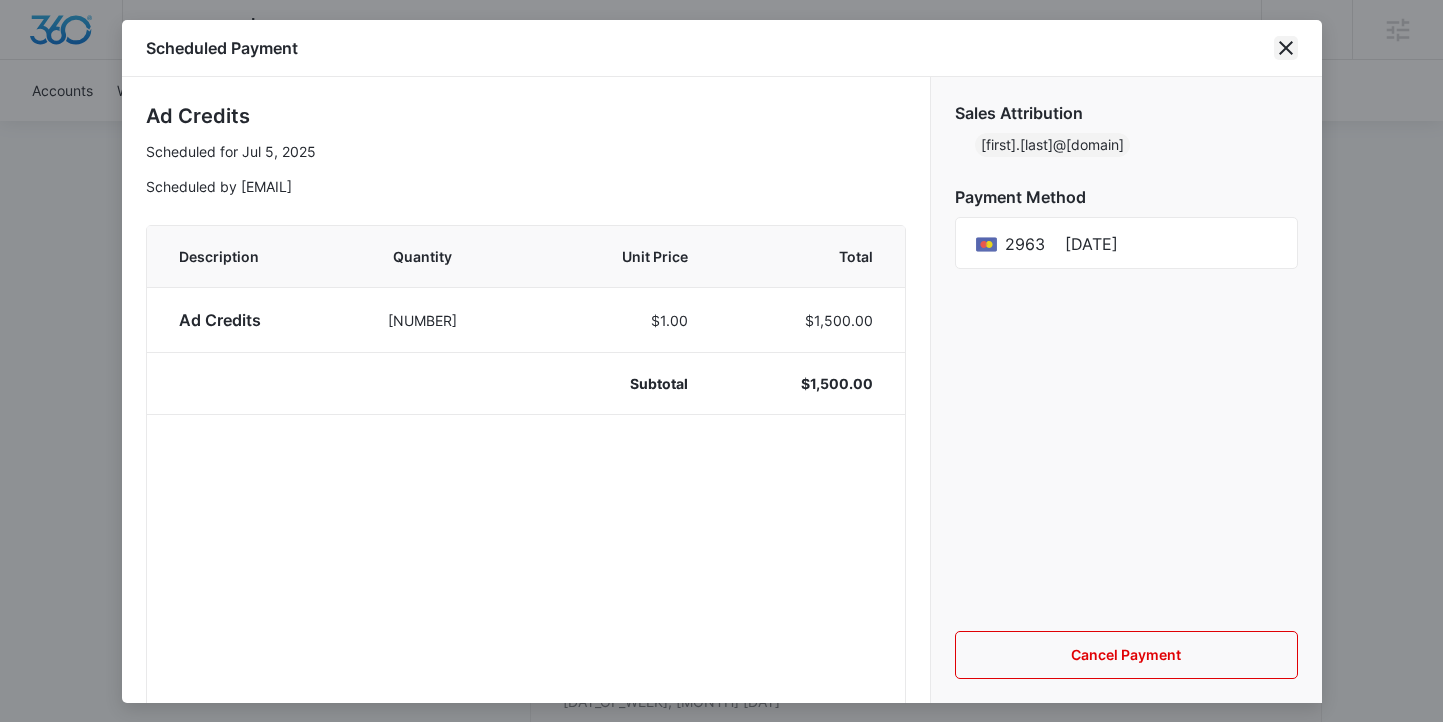 click at bounding box center [1286, 48] 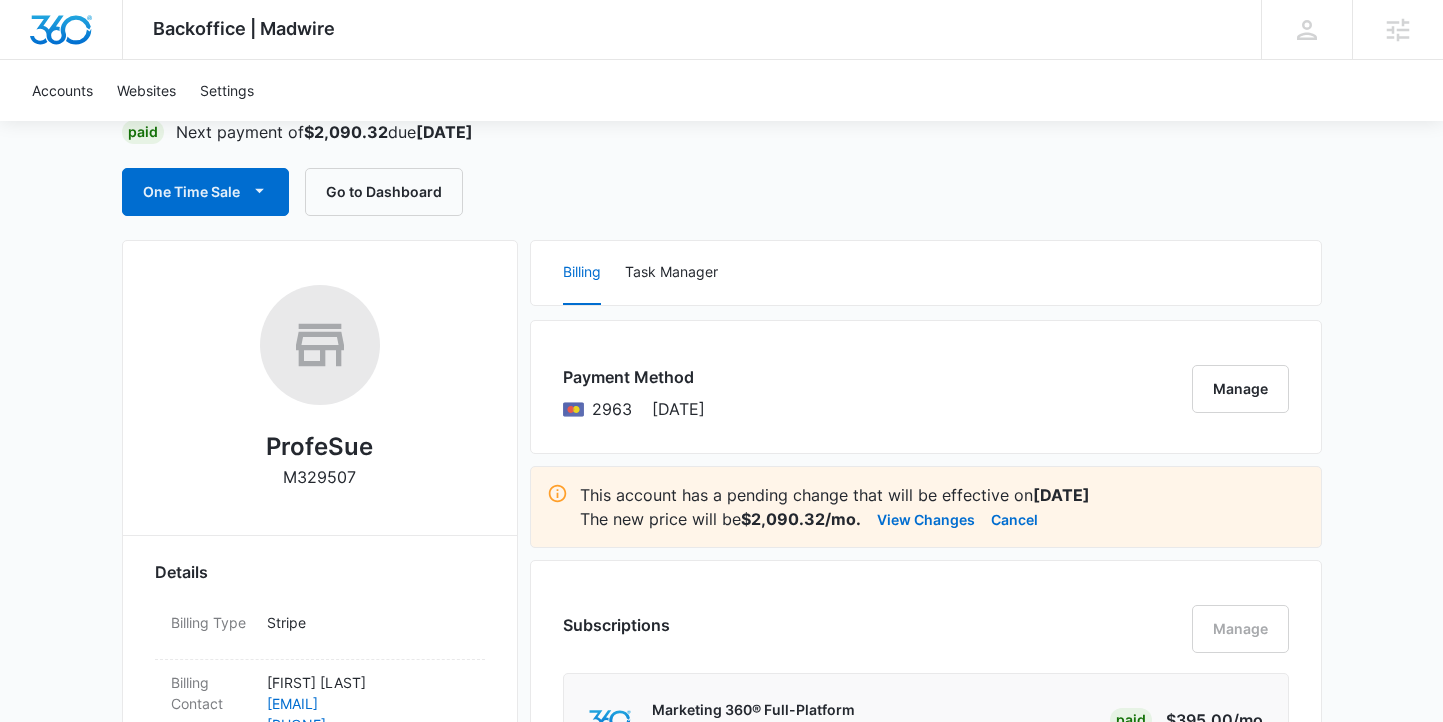 scroll, scrollTop: 163, scrollLeft: 0, axis: vertical 